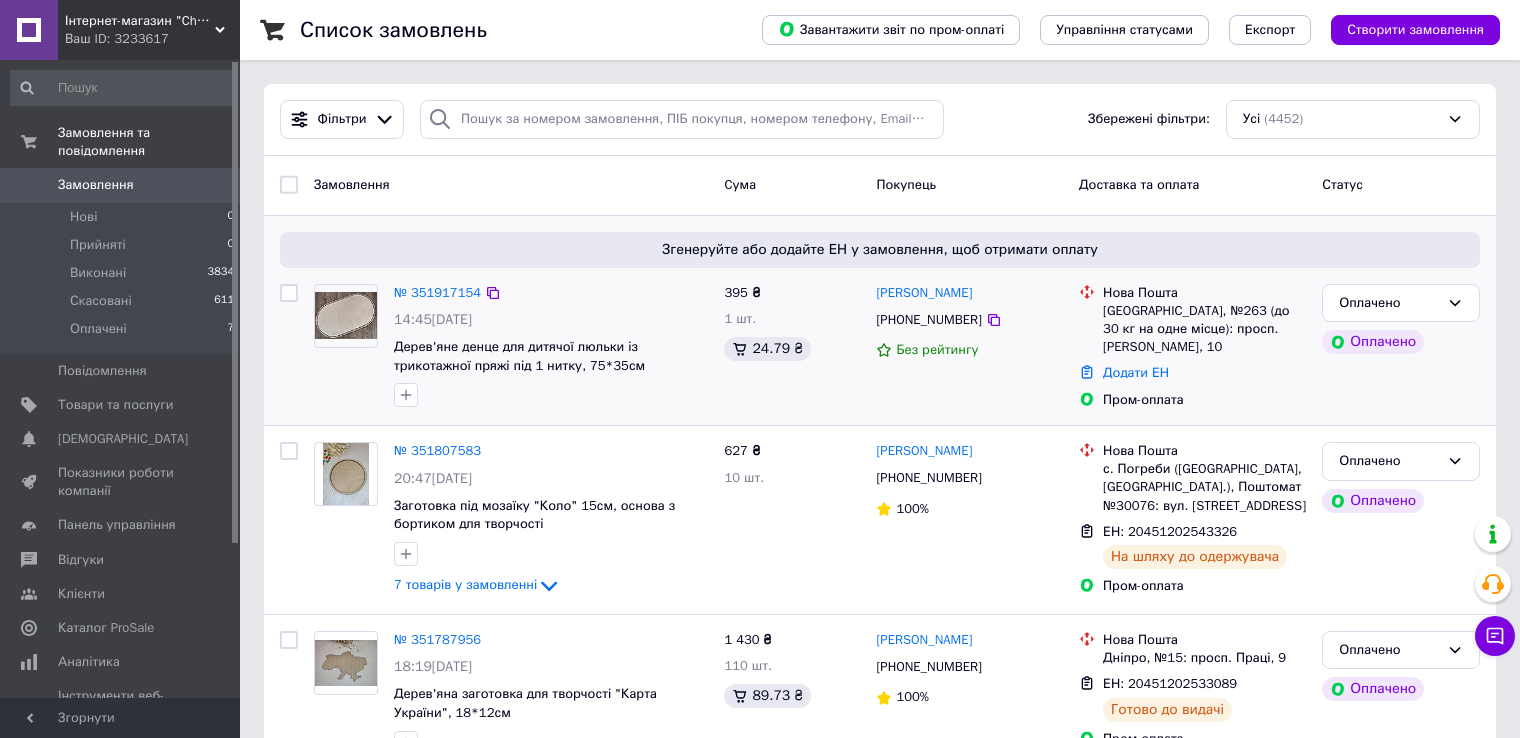 scroll, scrollTop: 0, scrollLeft: 0, axis: both 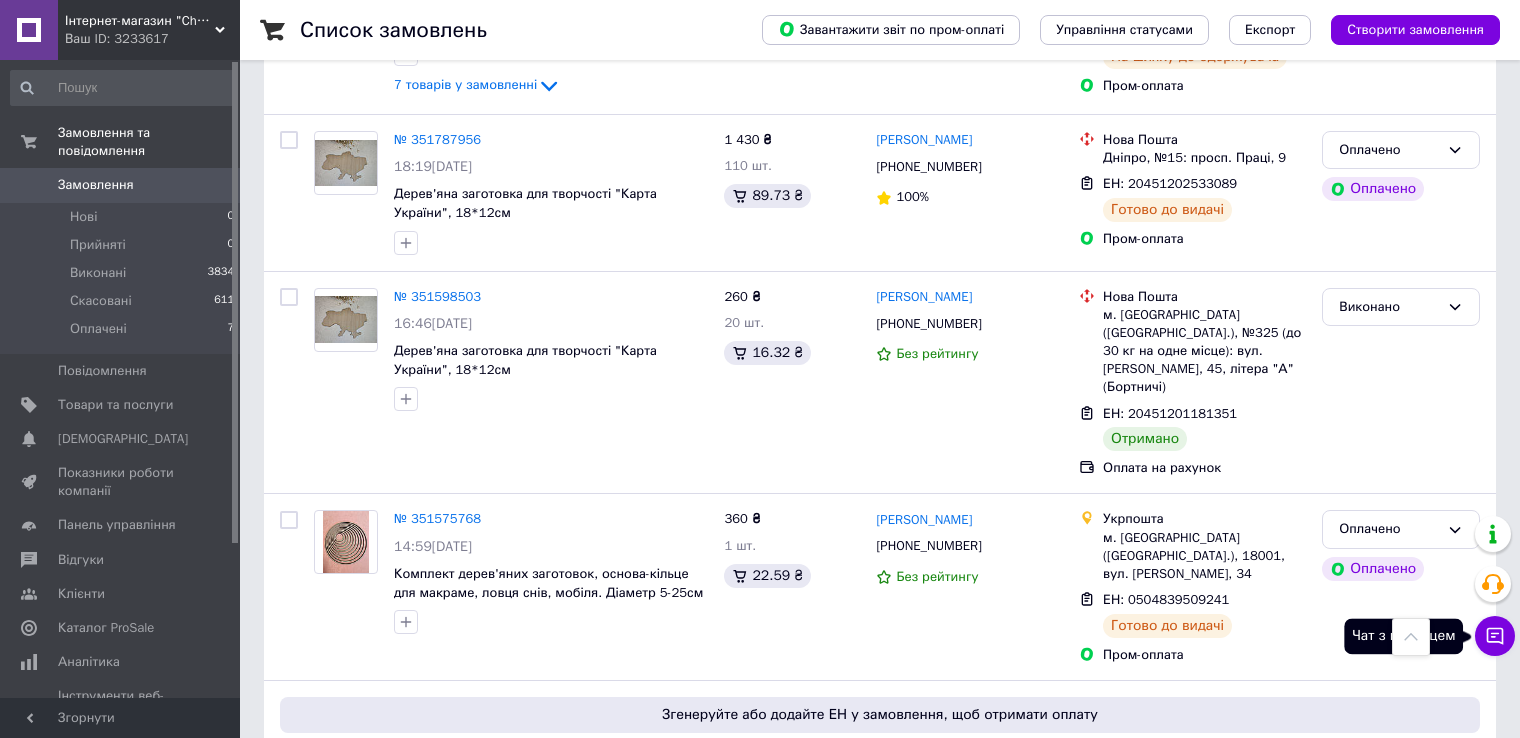 click 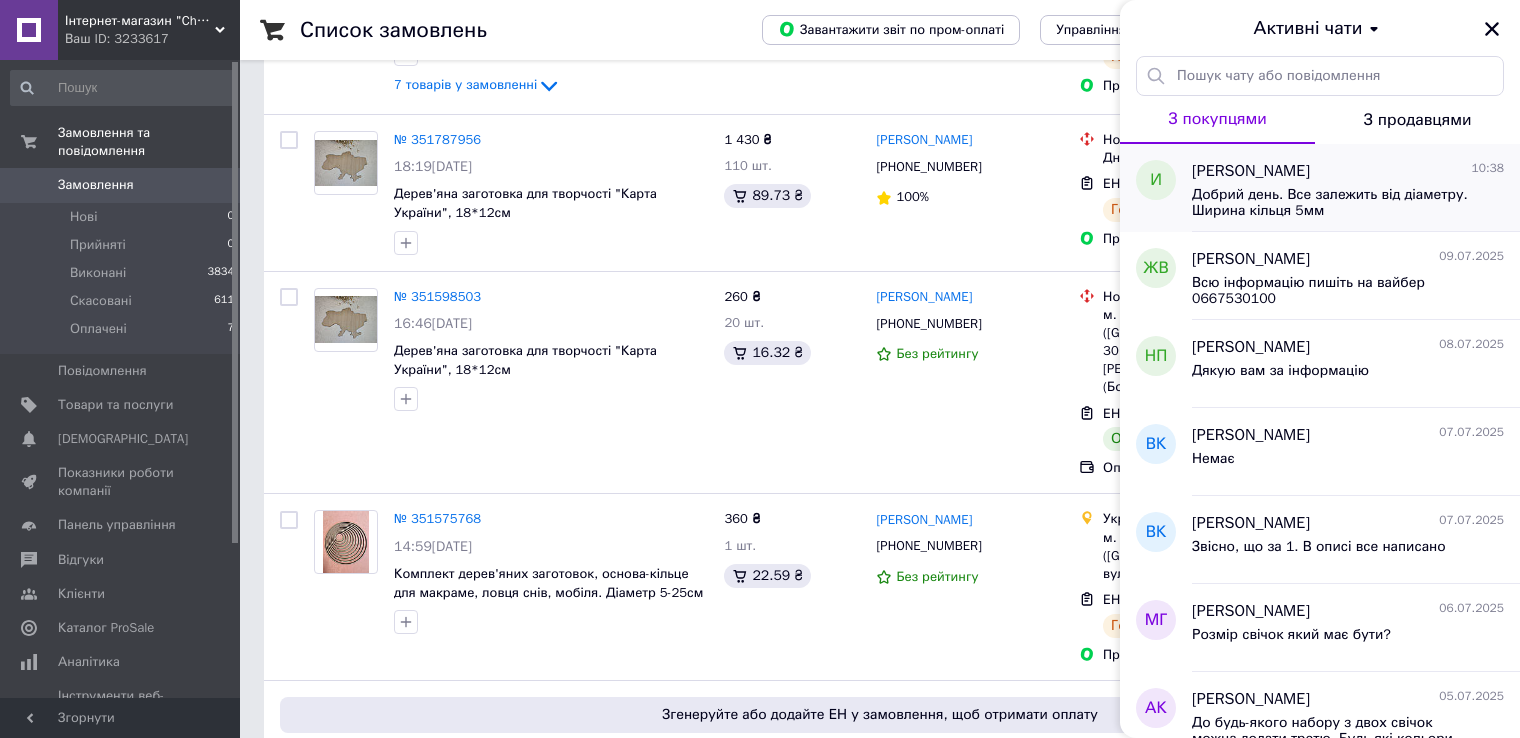 click on "Добрий день. Все залежить від діаметру. Ширина кільця 5мм" at bounding box center (1334, 203) 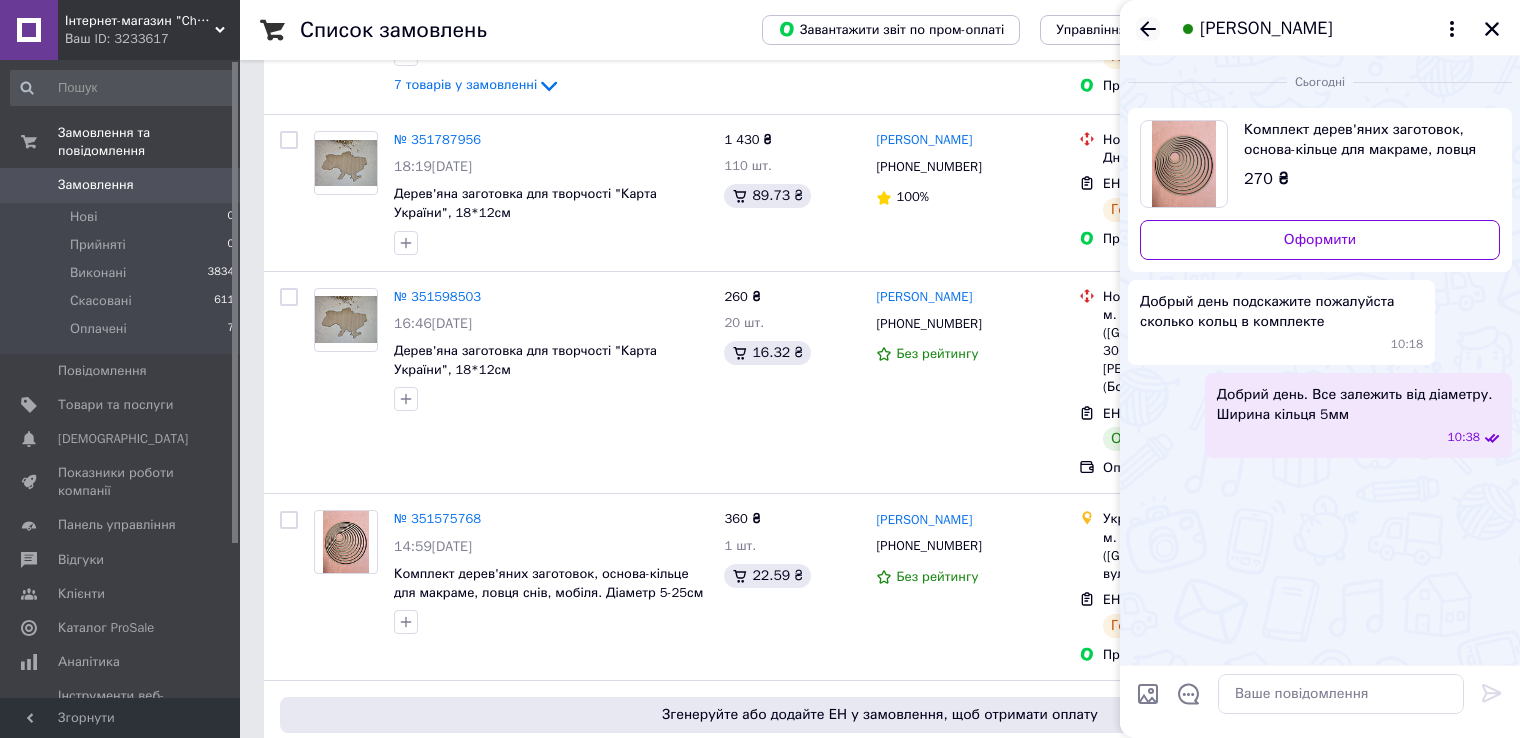 click 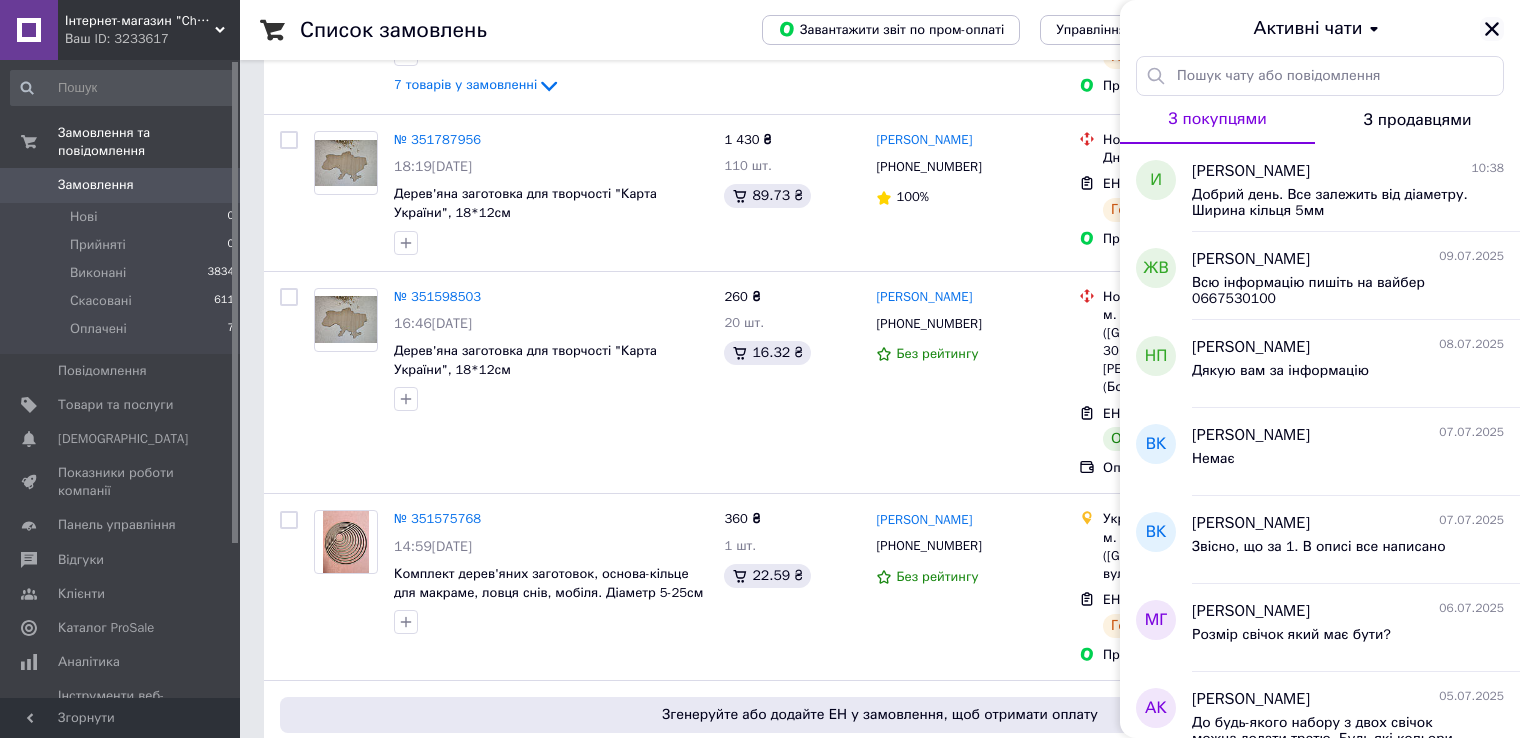 click 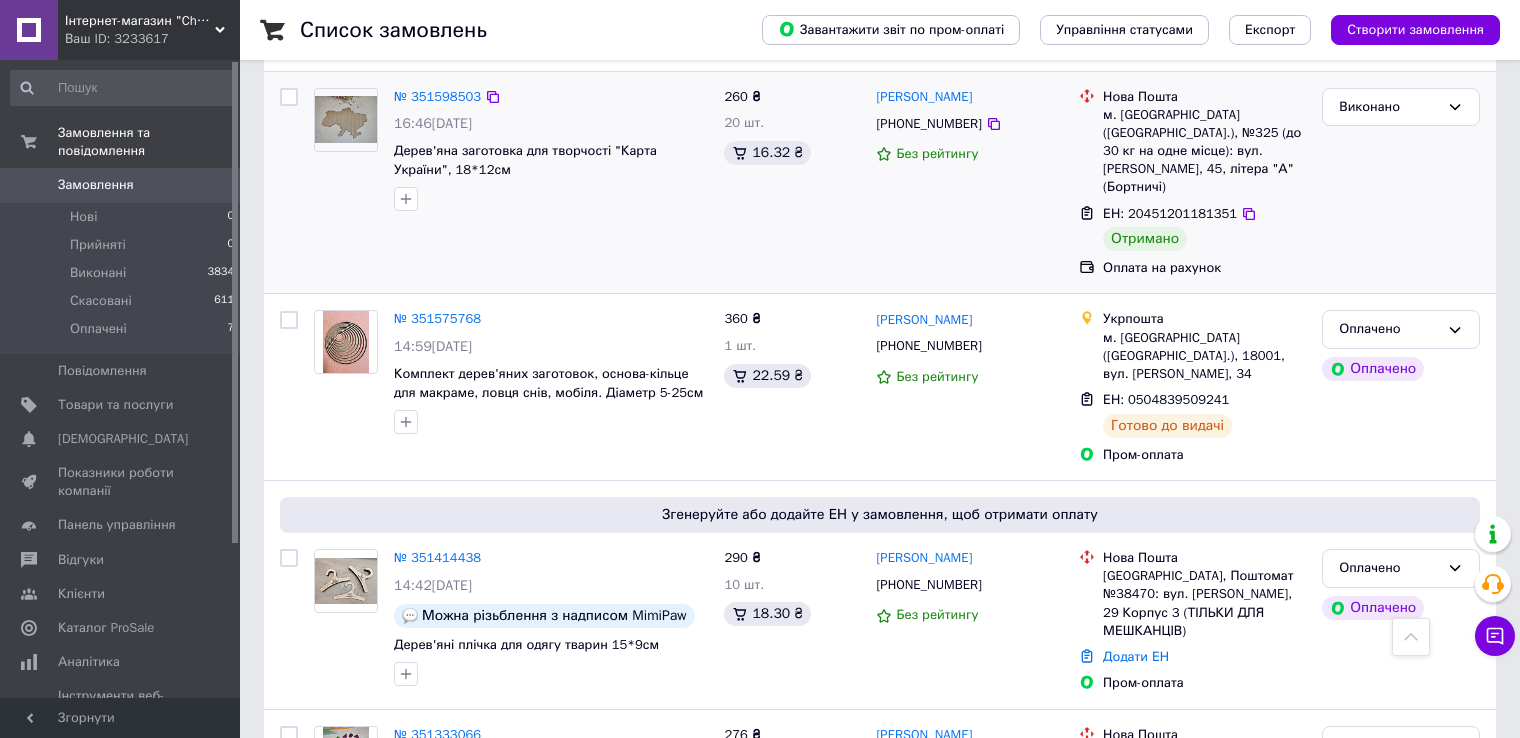 scroll, scrollTop: 1000, scrollLeft: 0, axis: vertical 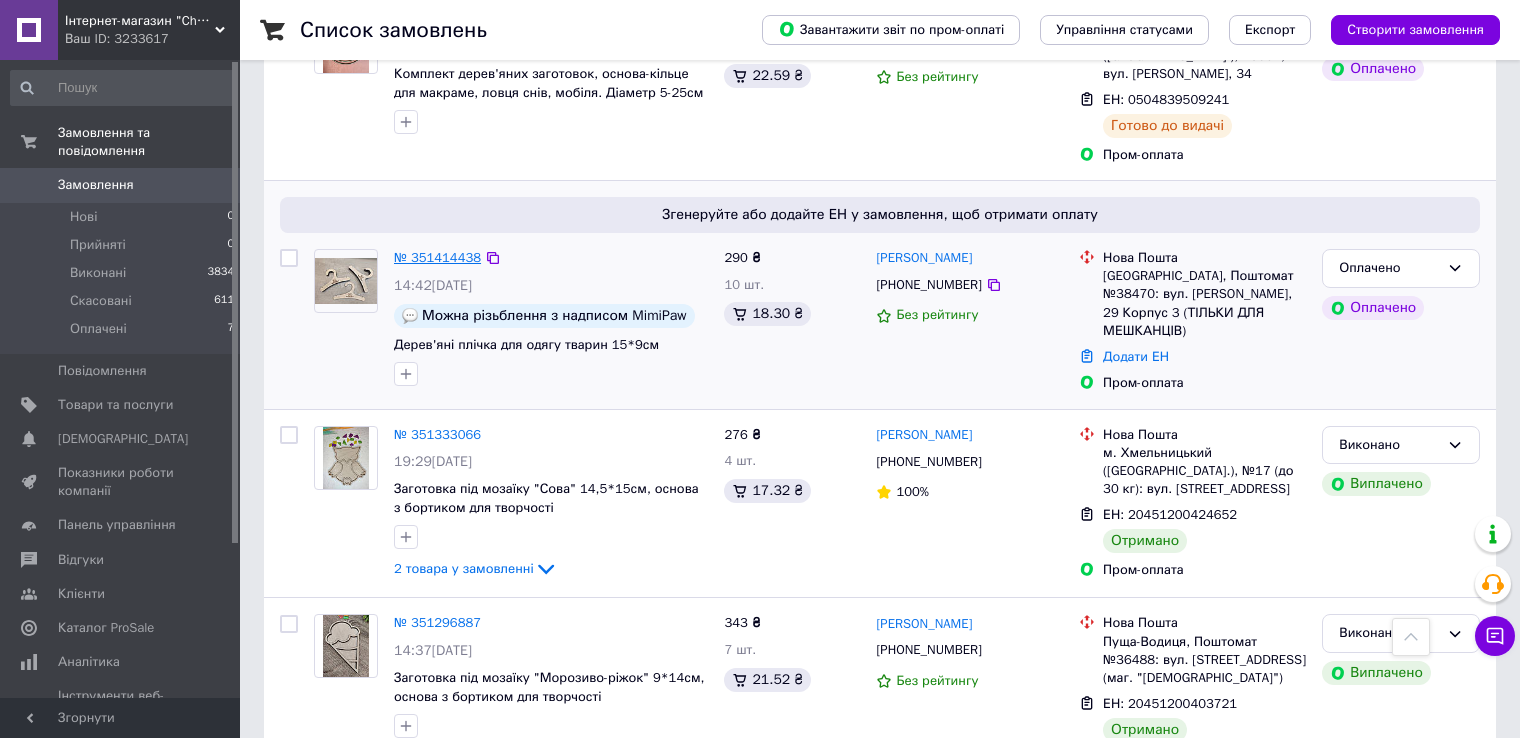 click on "№ 351414438" at bounding box center [437, 257] 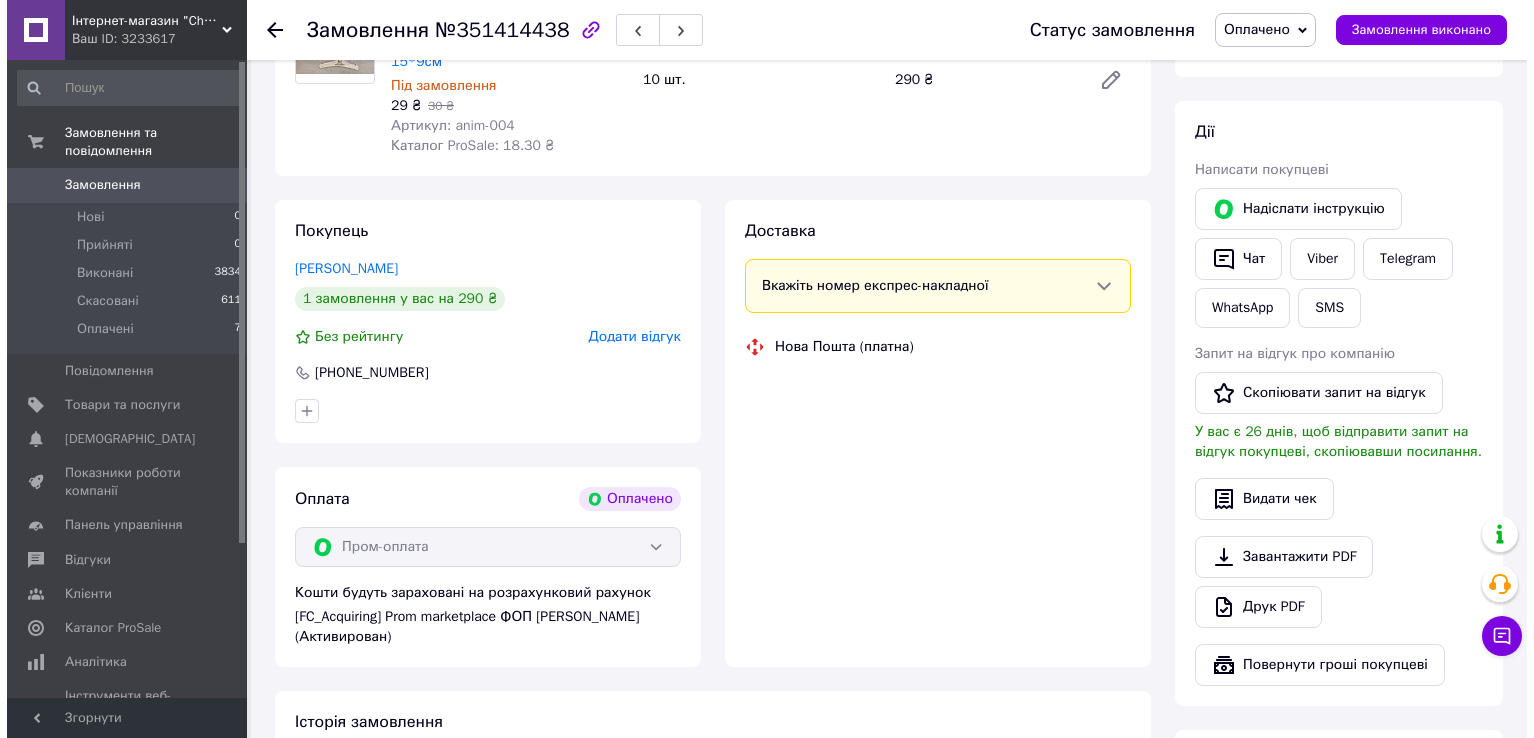 scroll, scrollTop: 243, scrollLeft: 0, axis: vertical 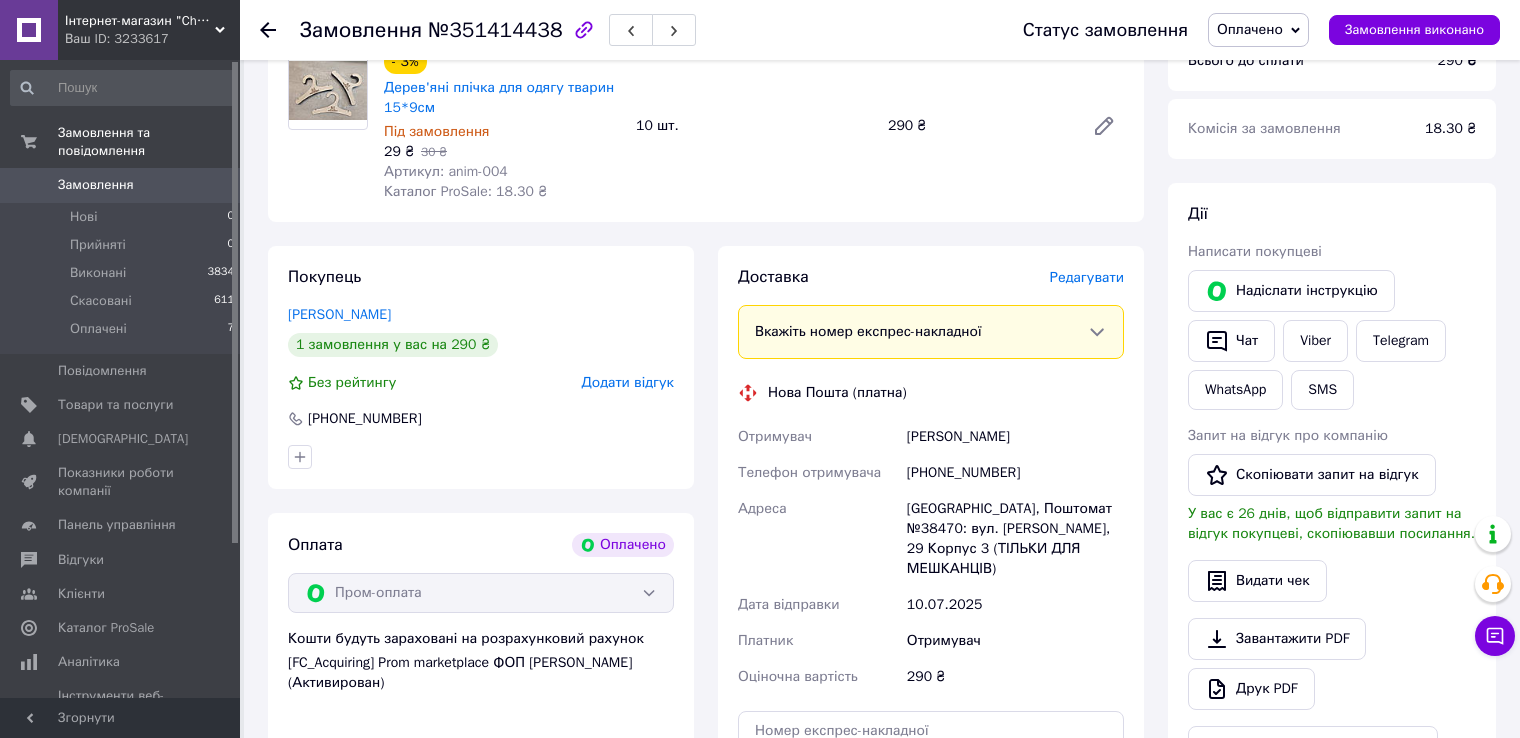 click on "Редагувати" at bounding box center [1087, 277] 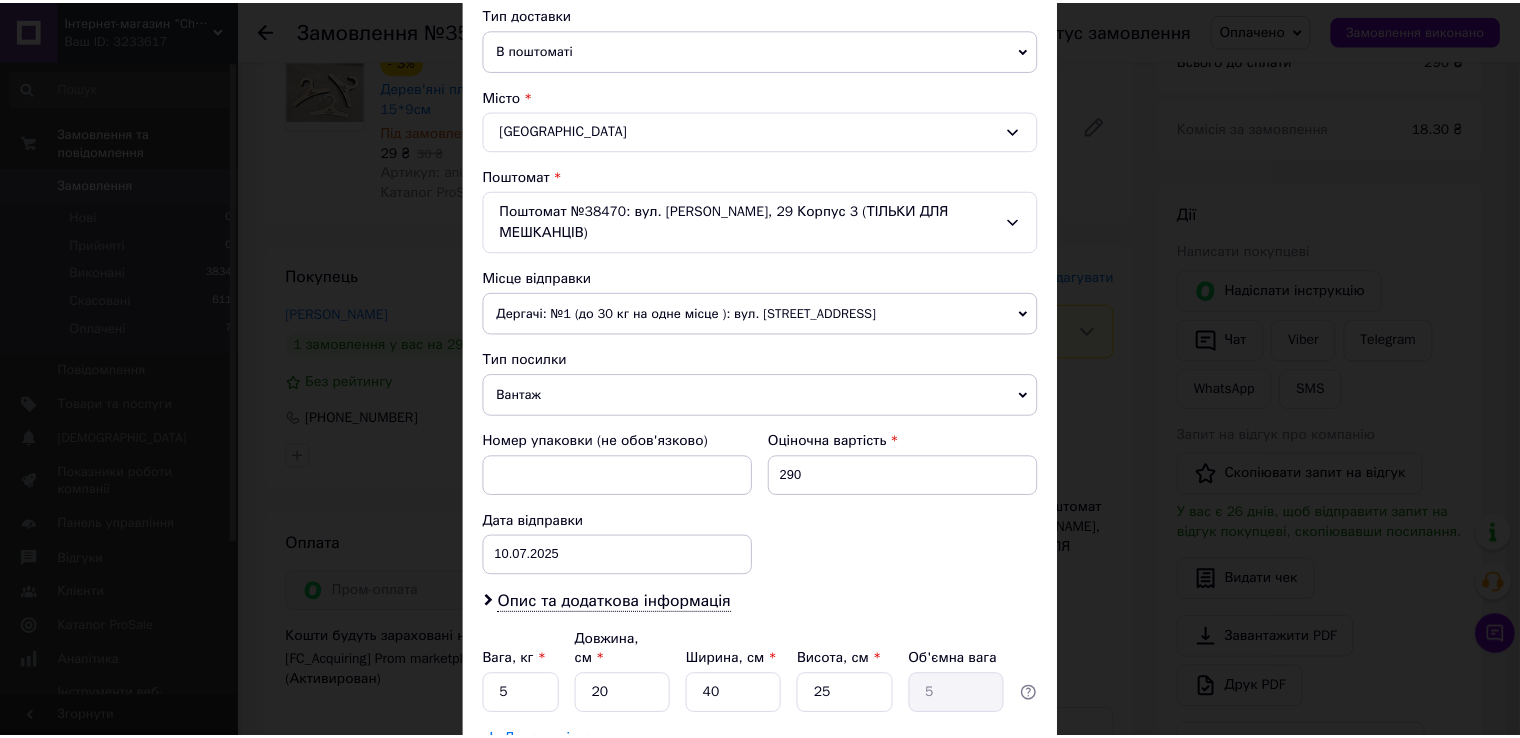 scroll, scrollTop: 600, scrollLeft: 0, axis: vertical 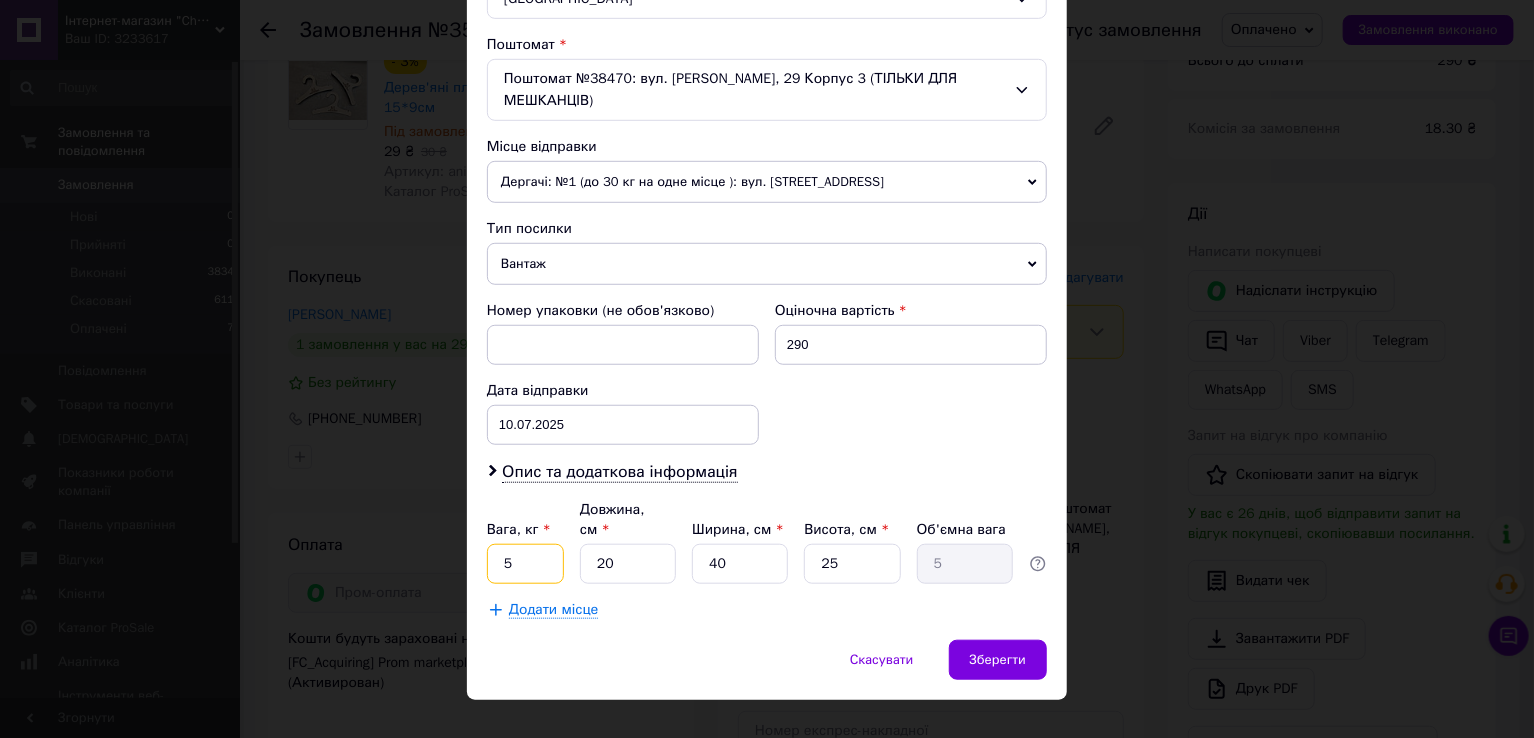 click on "5" at bounding box center [525, 564] 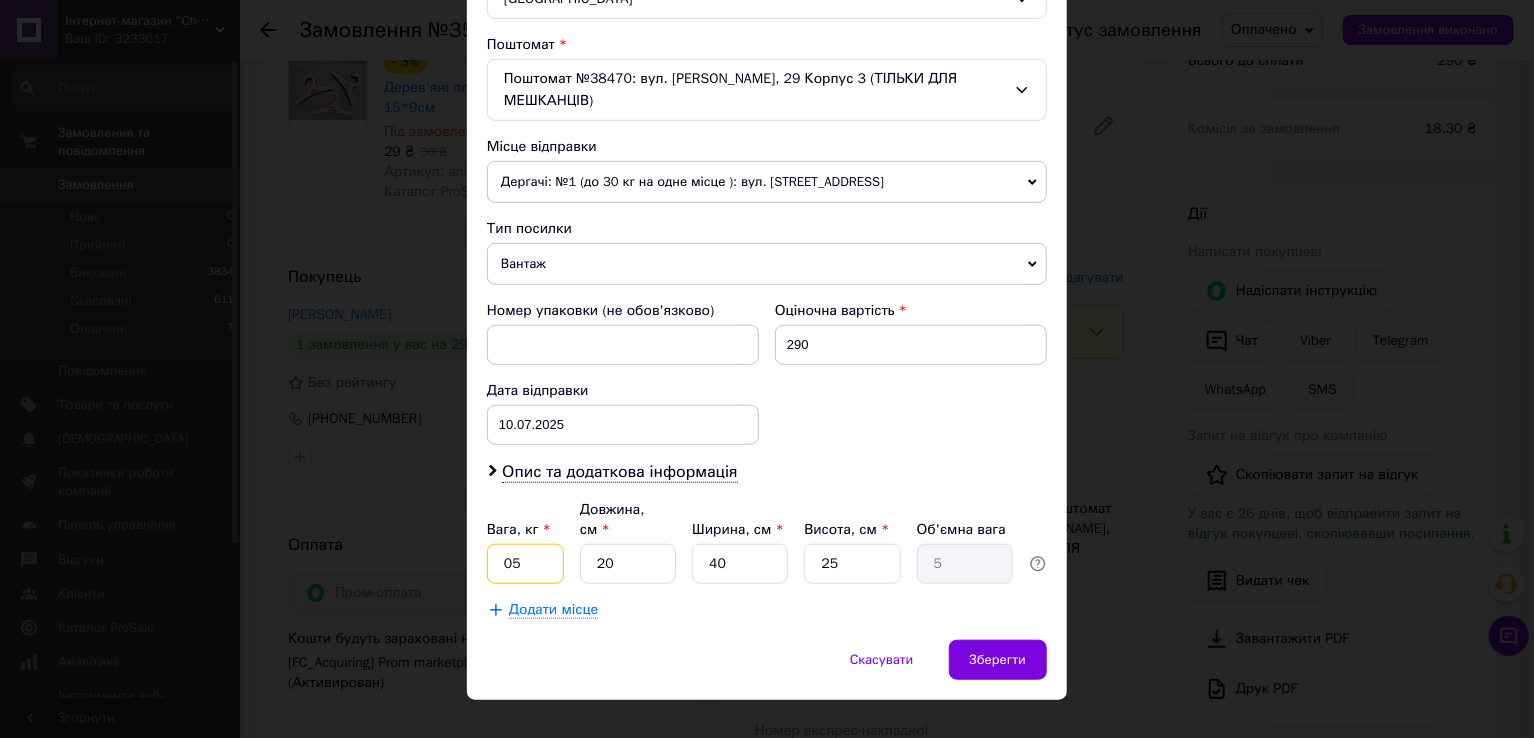 type on "05" 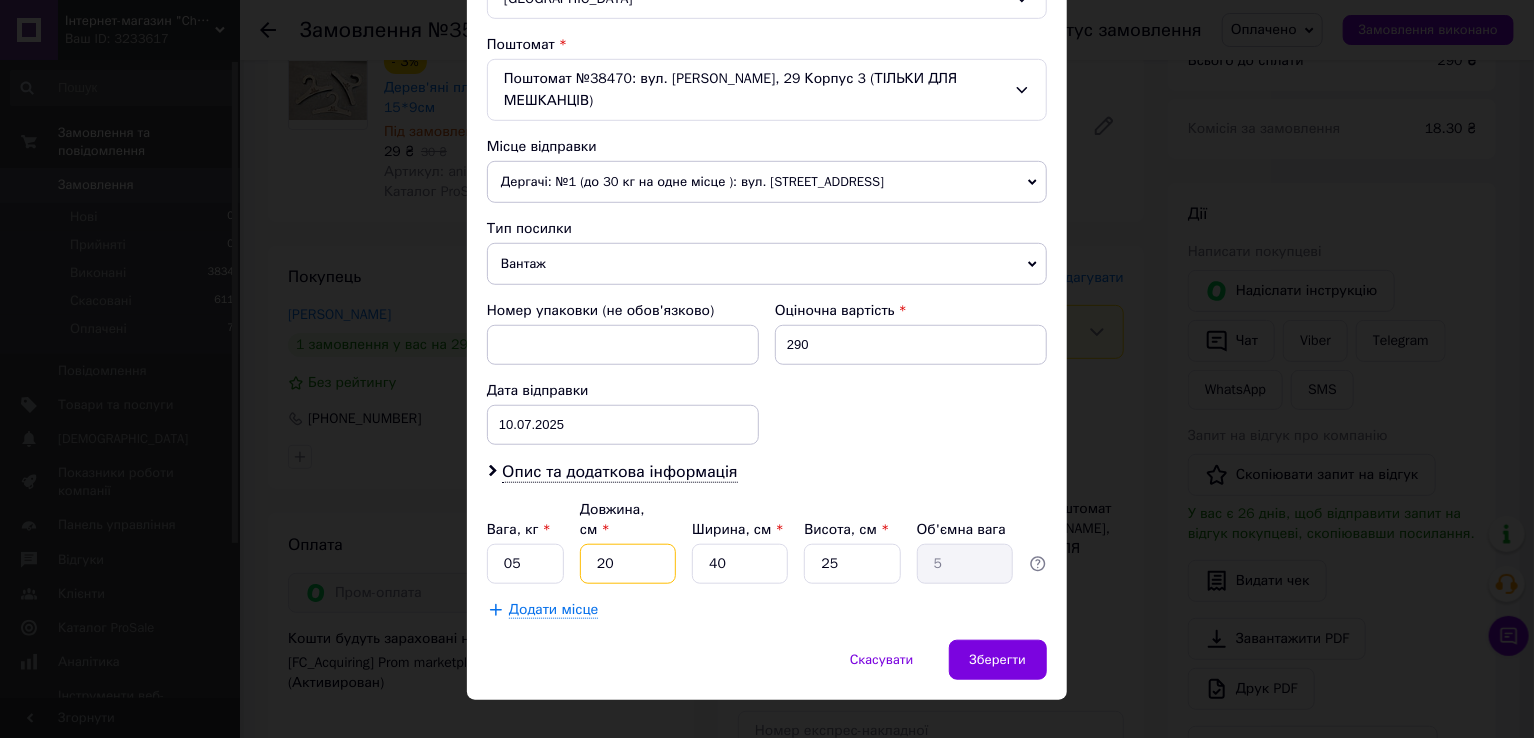 type on "2" 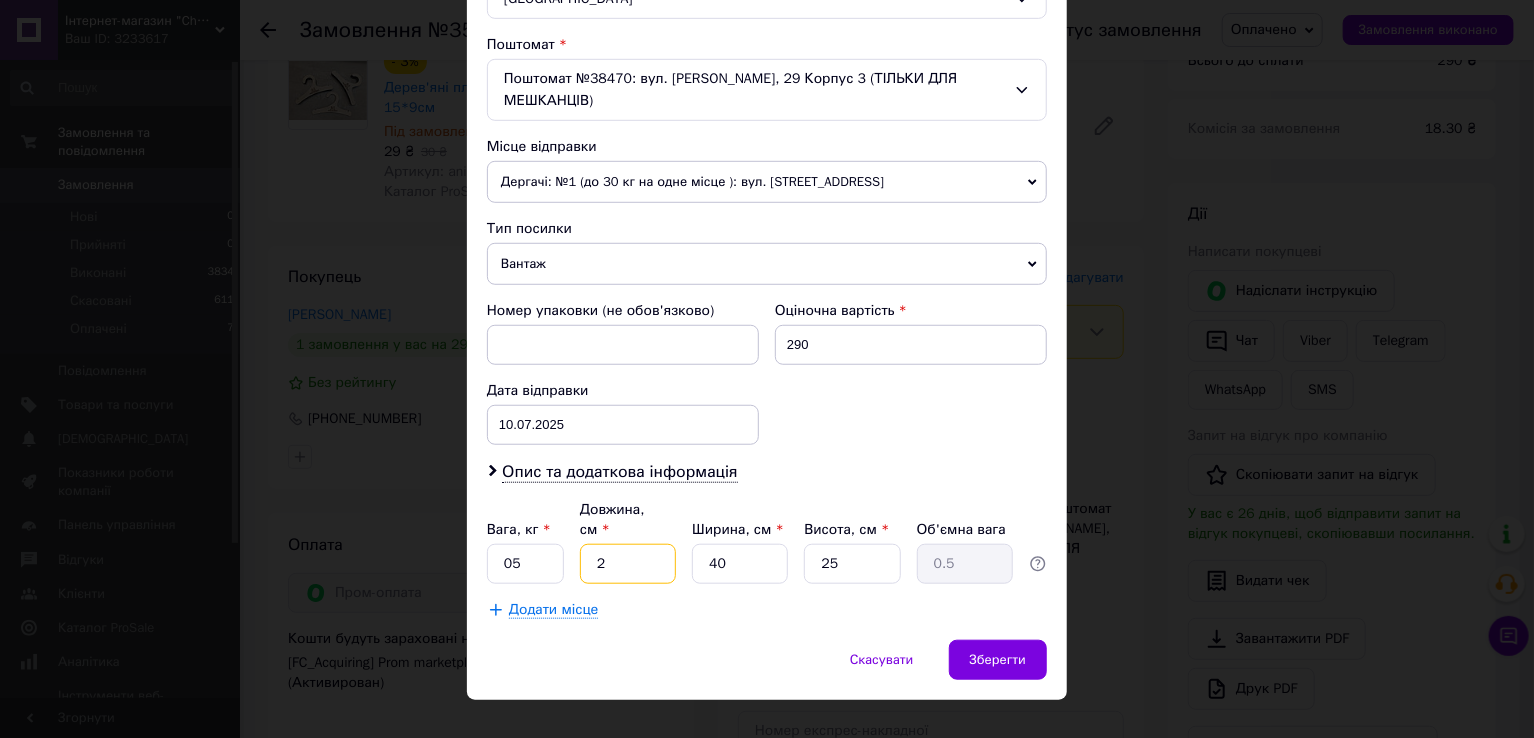 type on "23" 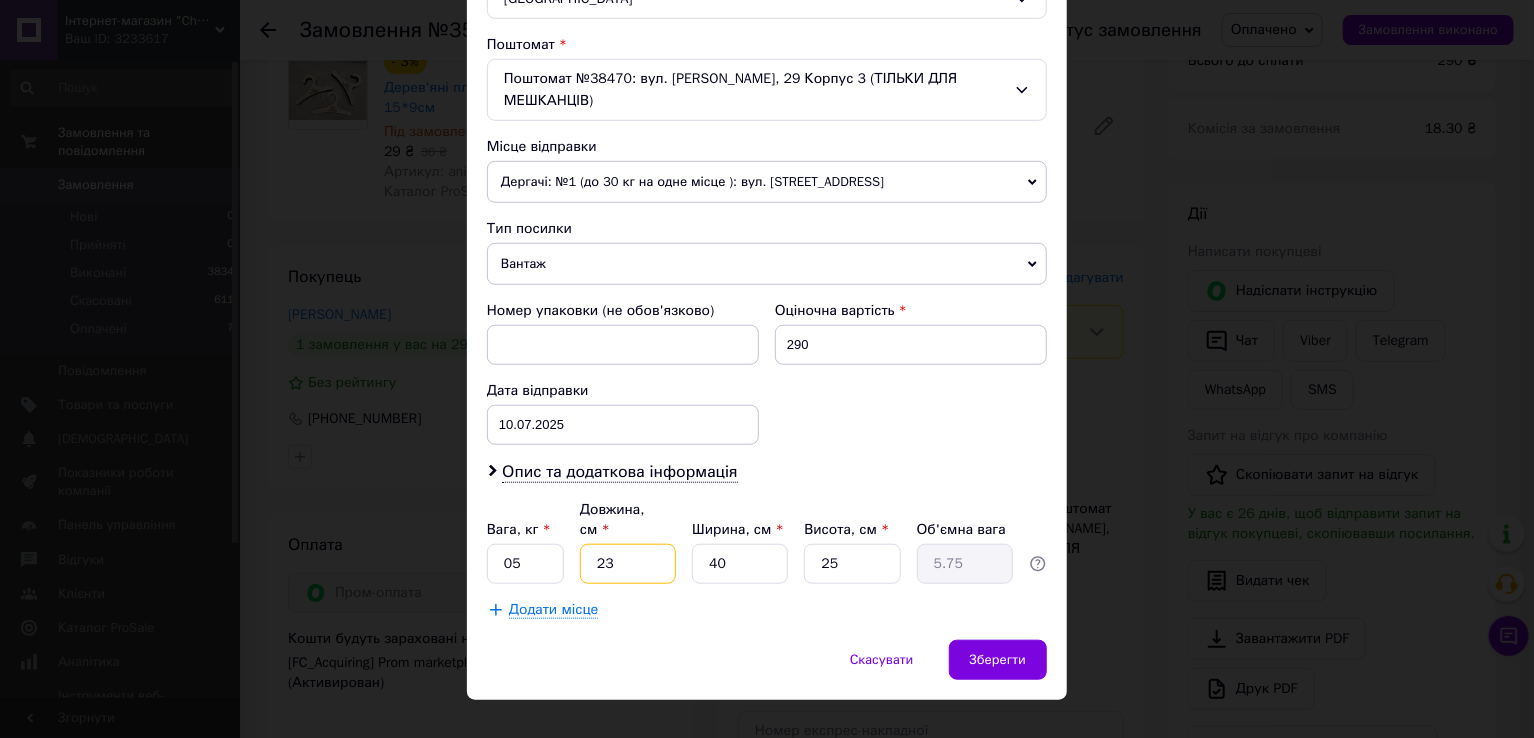 type on "23" 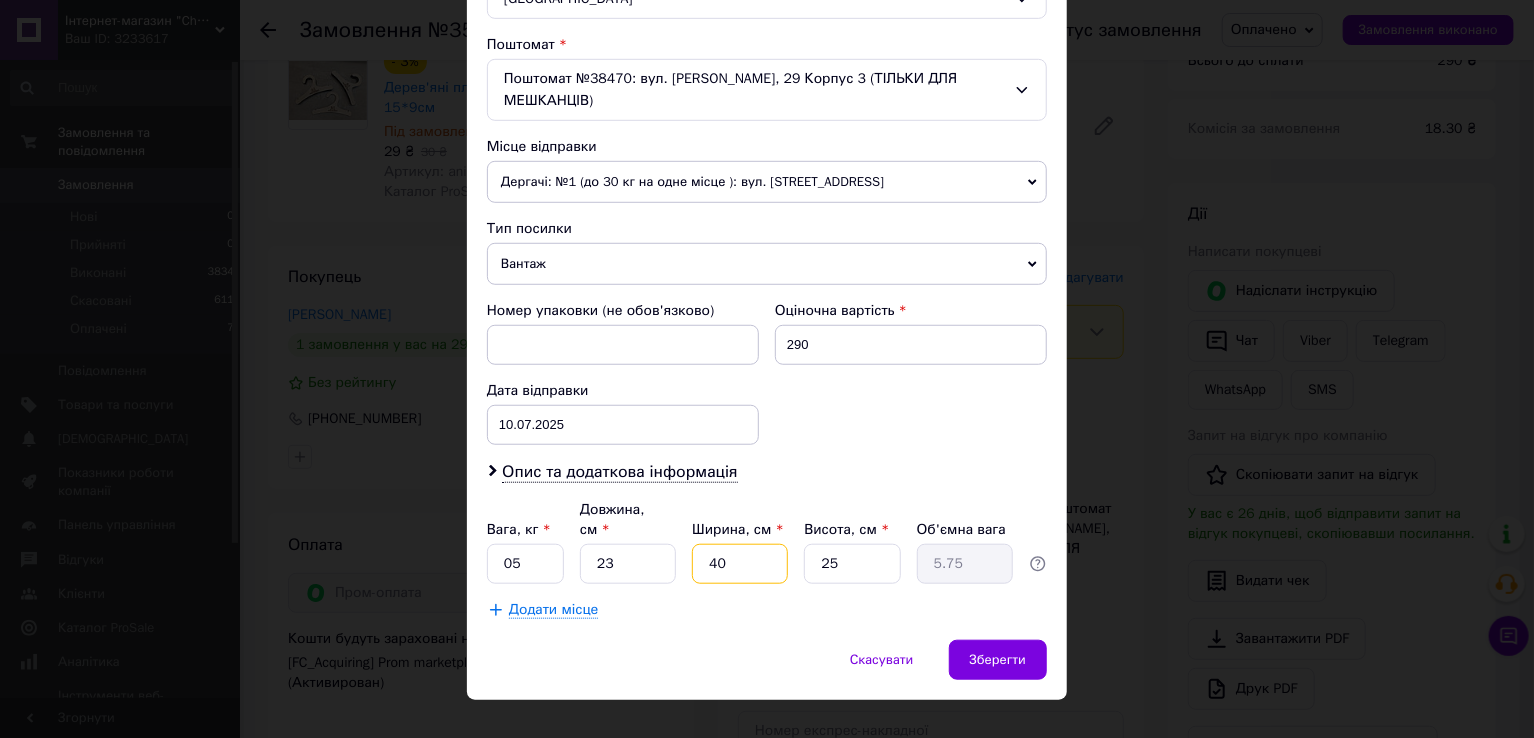 type on "1" 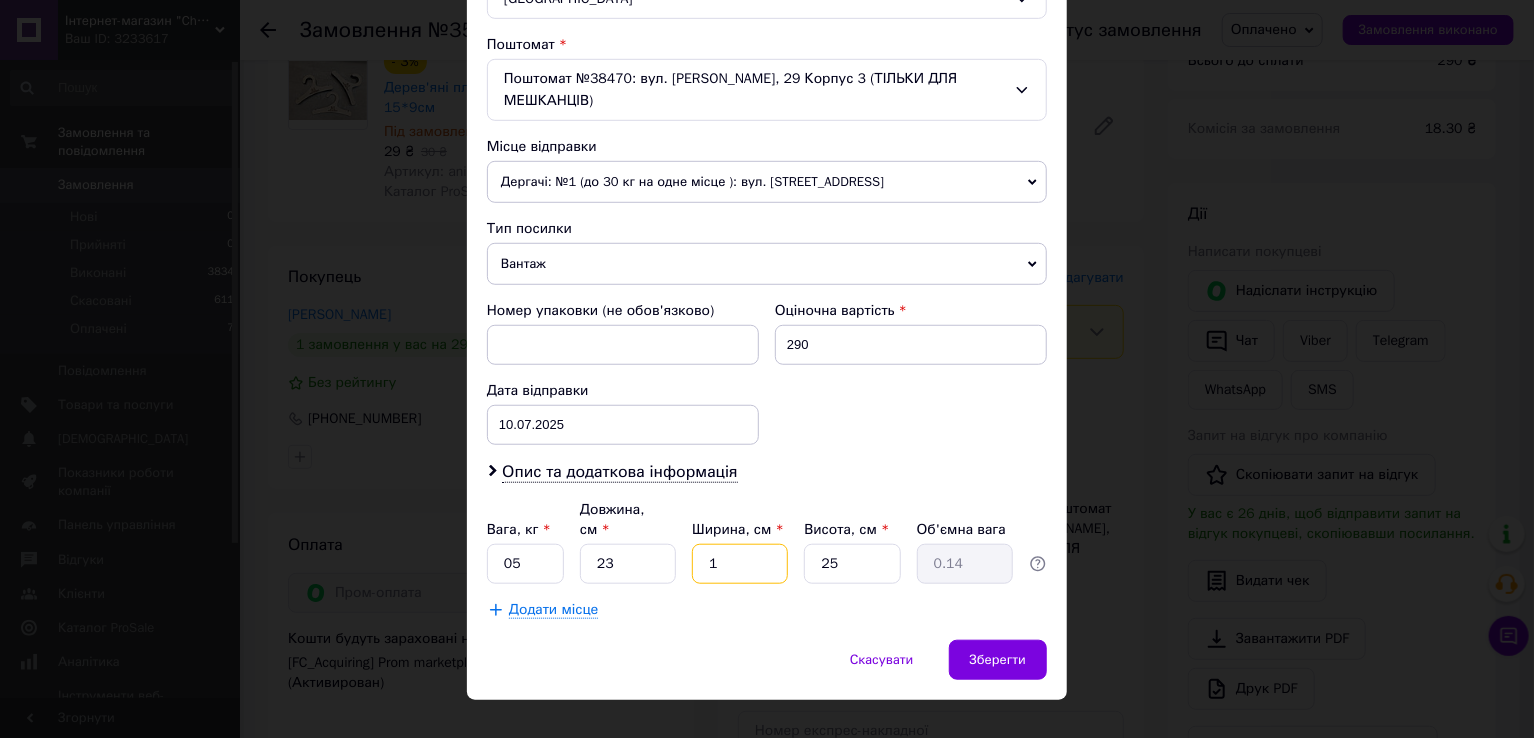 type on "15" 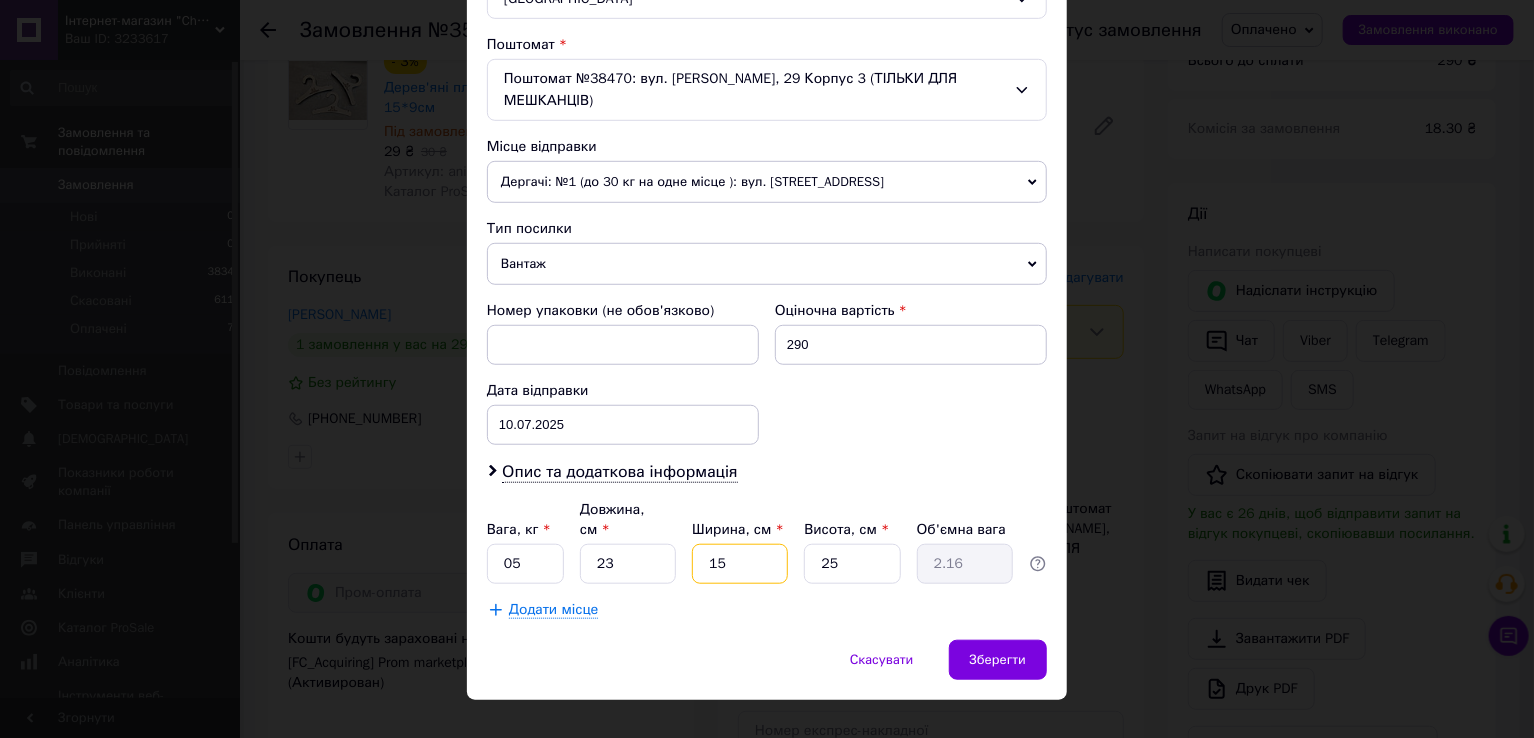 type on "15" 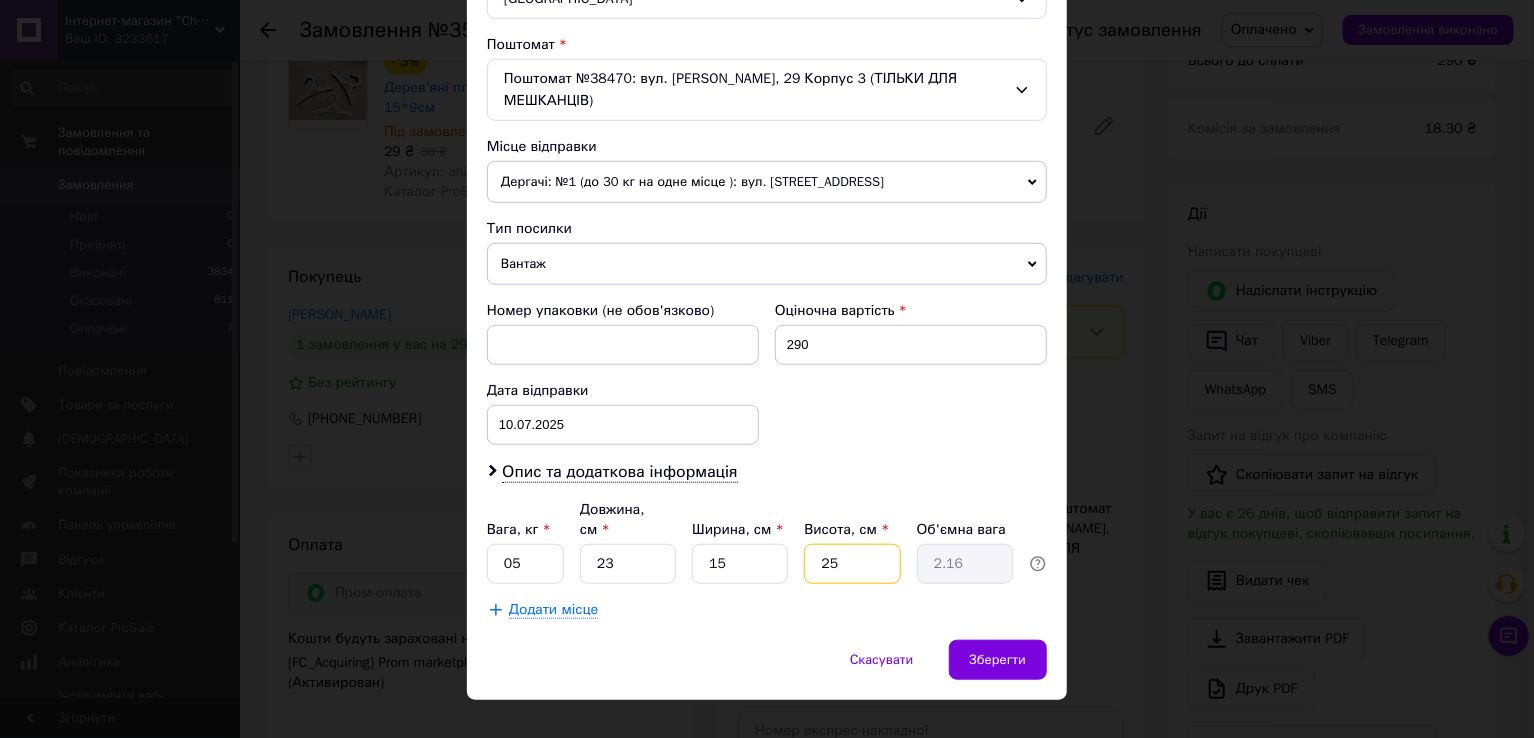 type on "4" 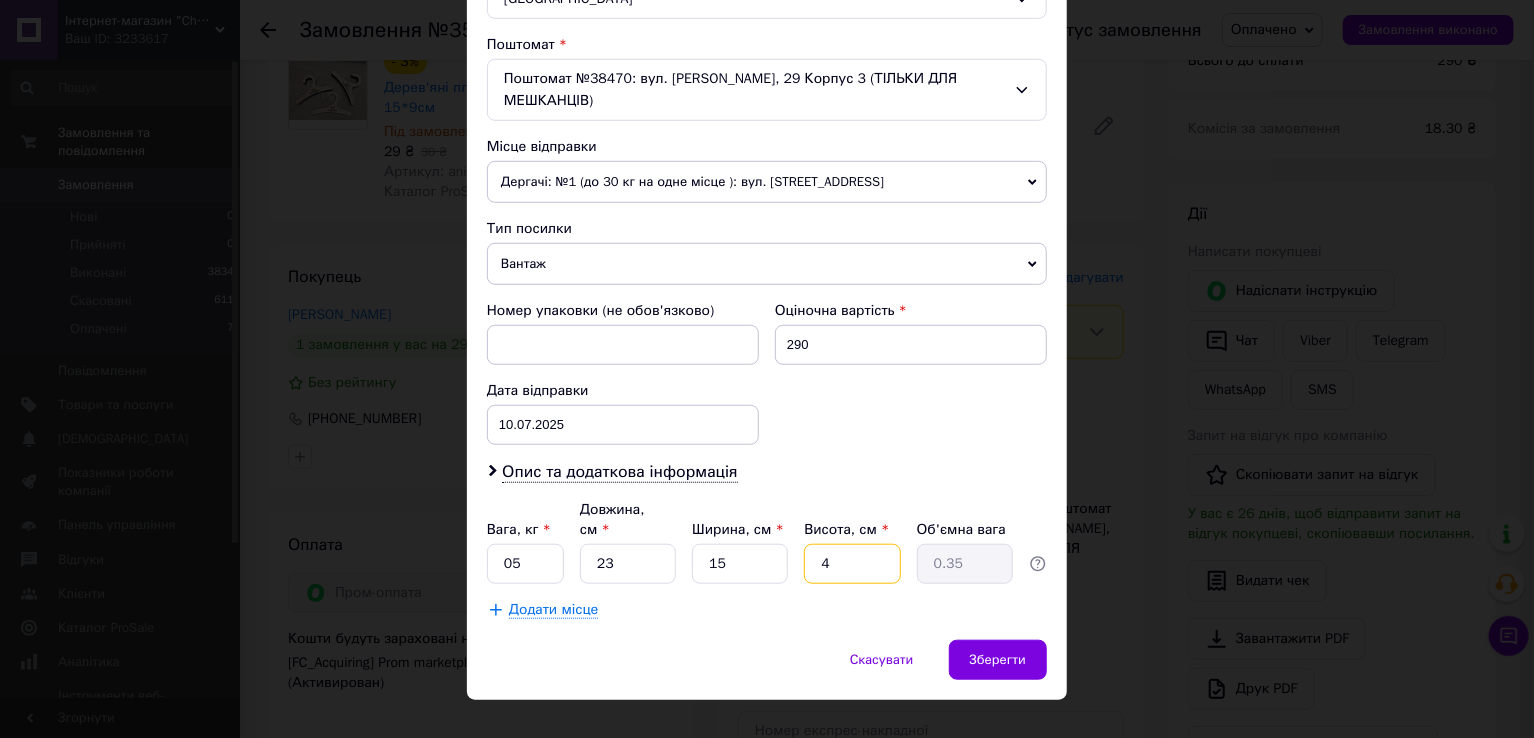type on "4" 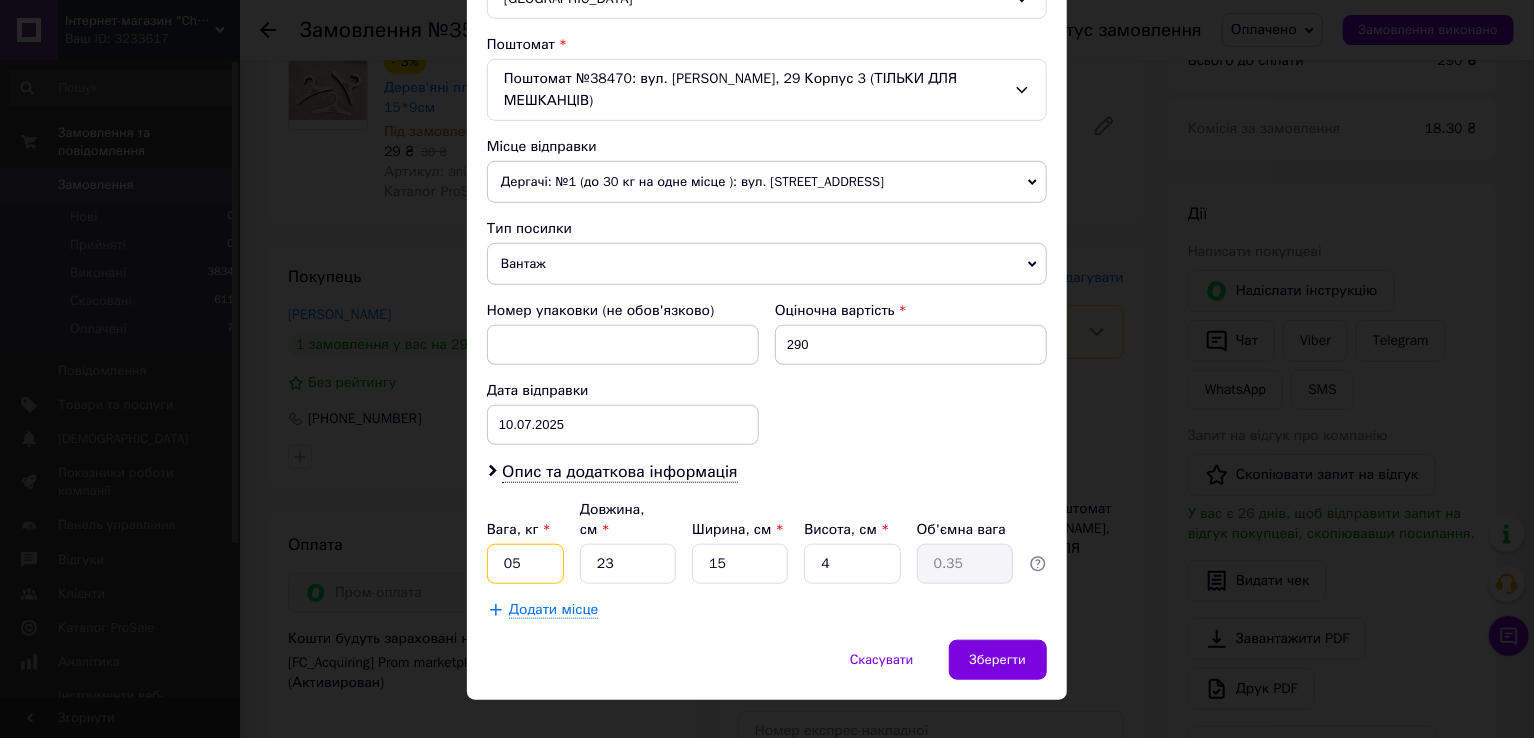 click on "05" at bounding box center [525, 564] 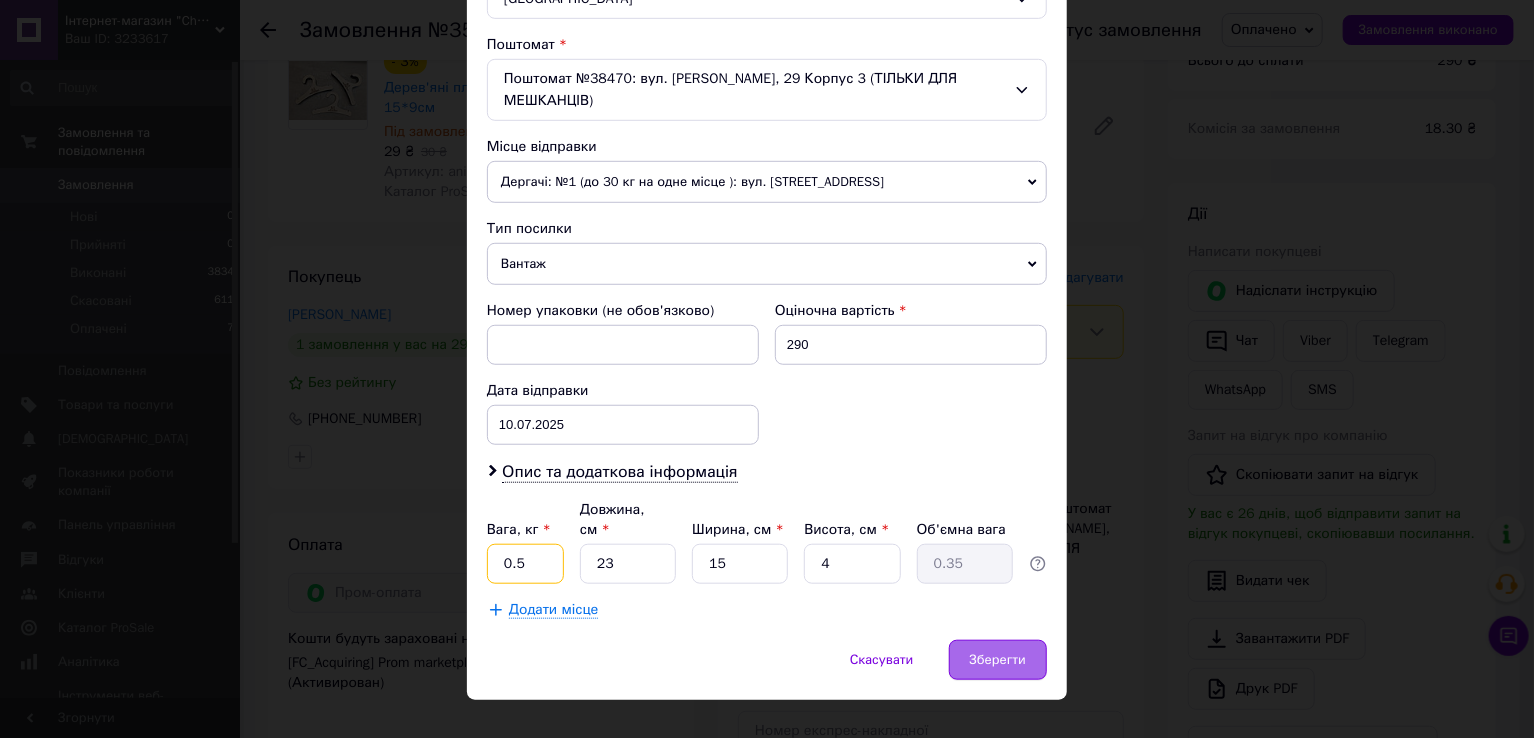 type on "0.5" 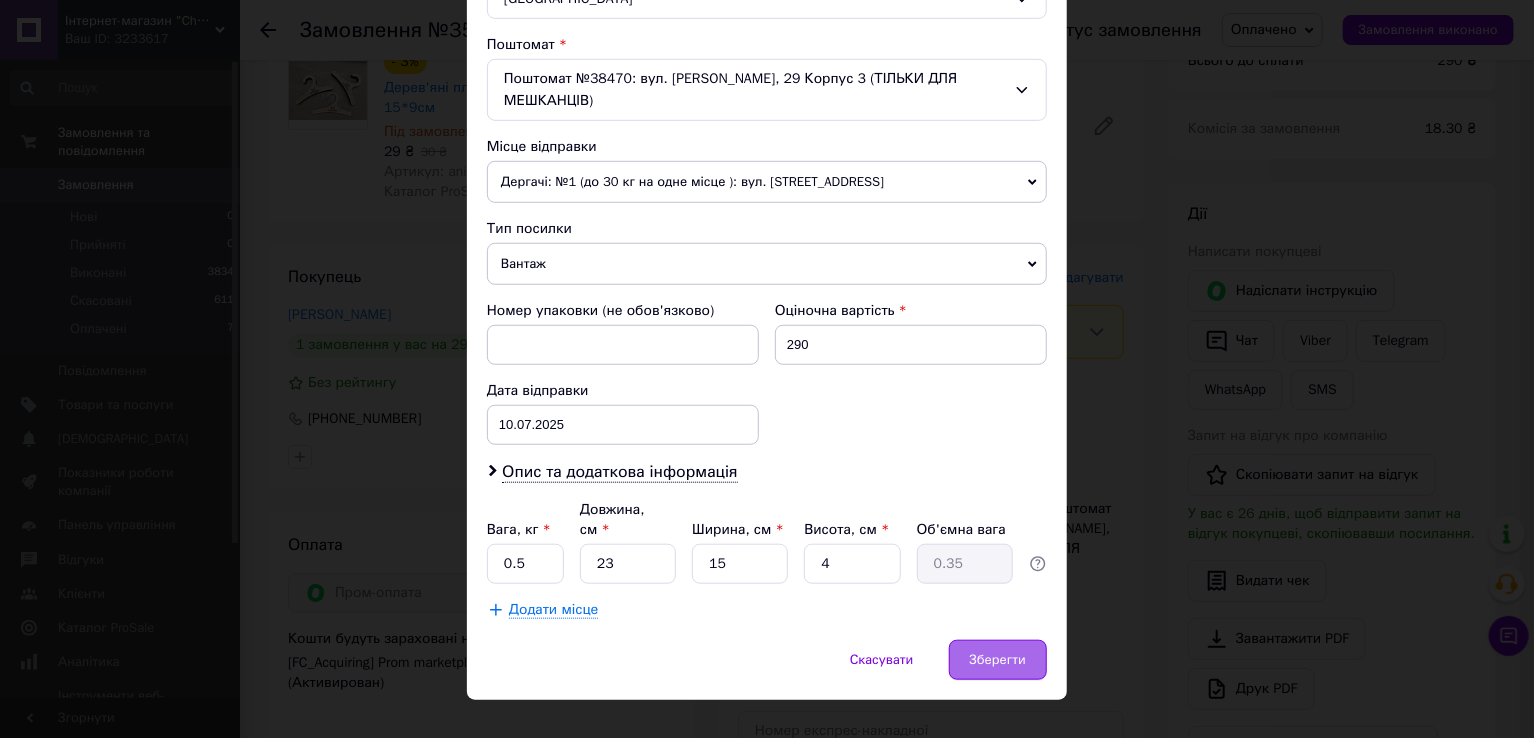 click on "Зберегти" at bounding box center [998, 660] 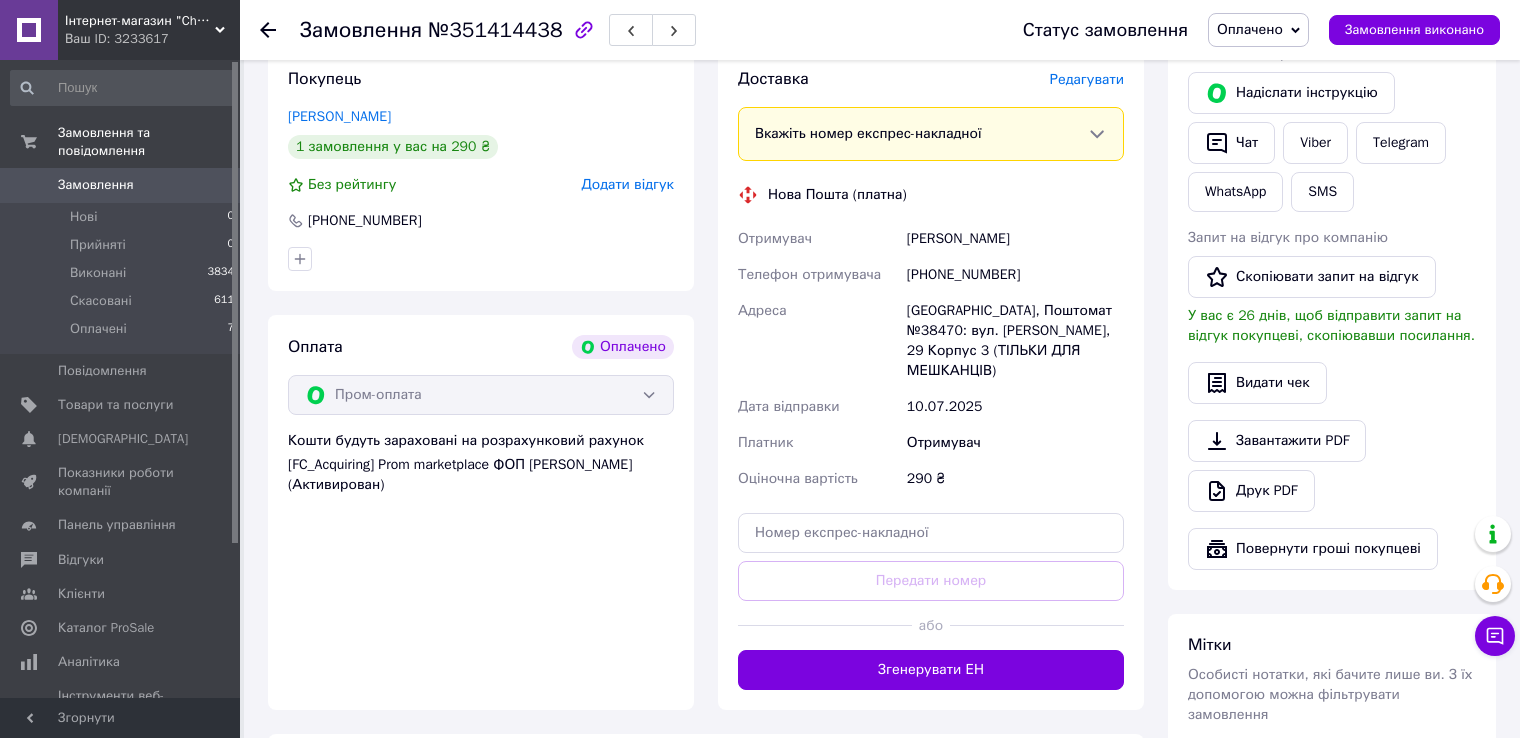 scroll, scrollTop: 443, scrollLeft: 0, axis: vertical 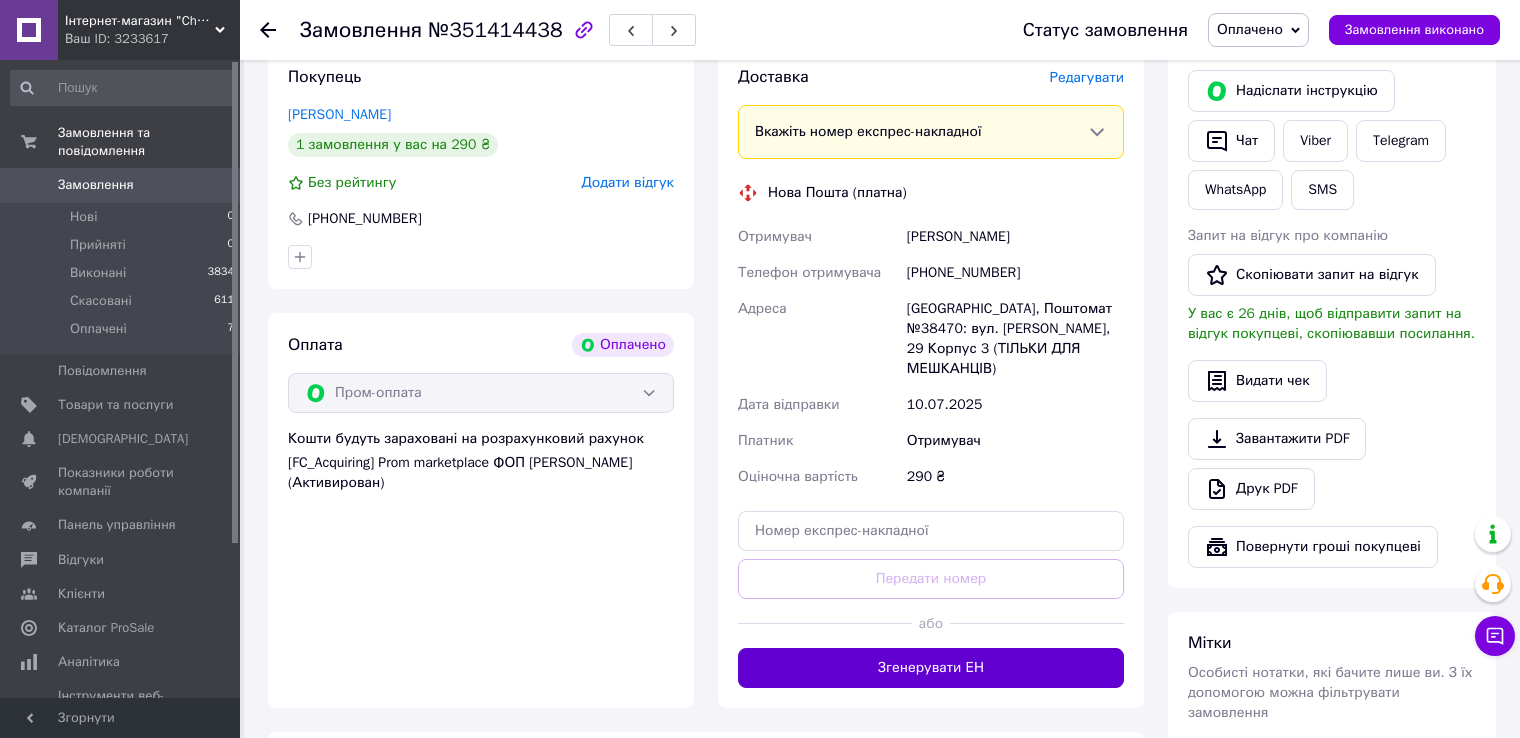 click on "Згенерувати ЕН" at bounding box center (931, 668) 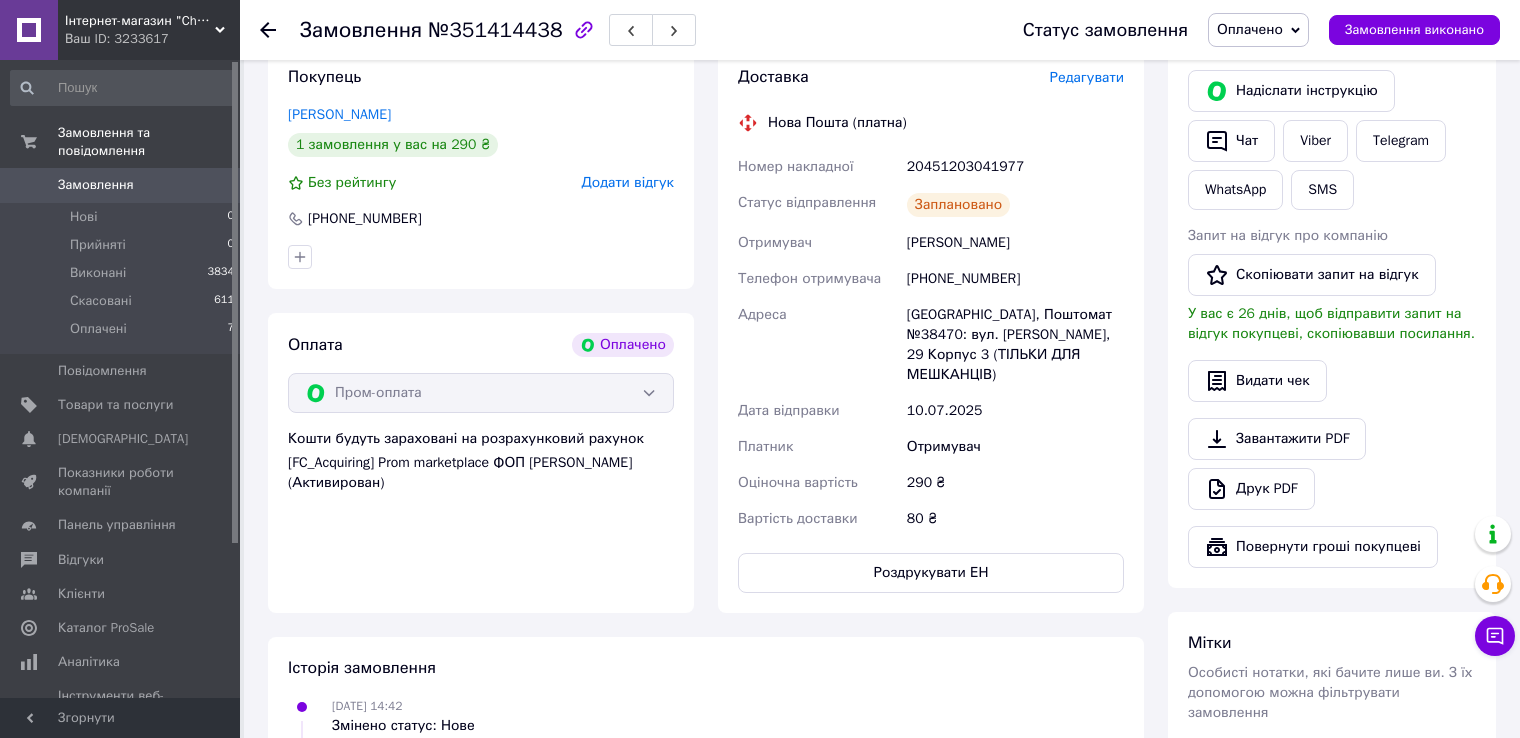 click on "Замовлення" at bounding box center [96, 185] 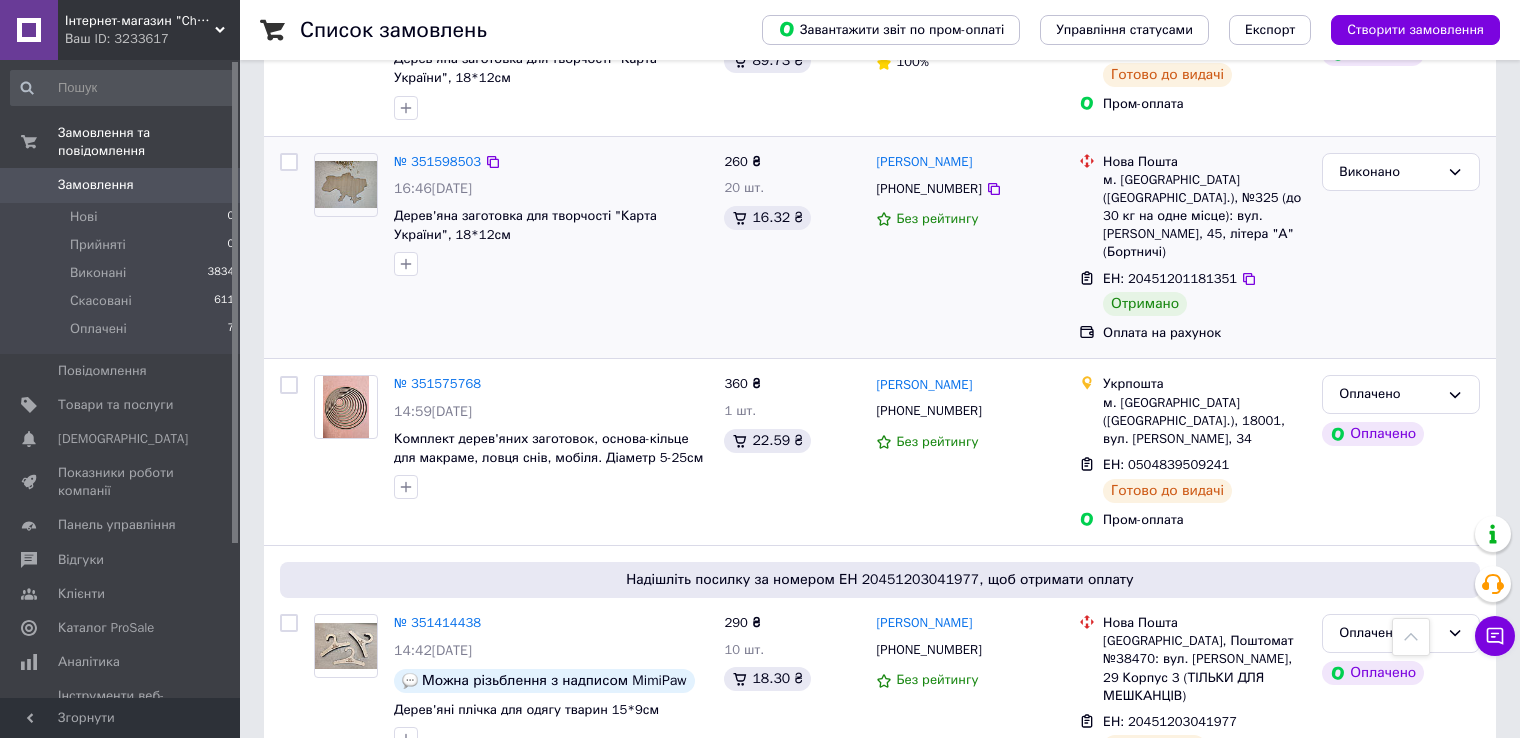scroll, scrollTop: 800, scrollLeft: 0, axis: vertical 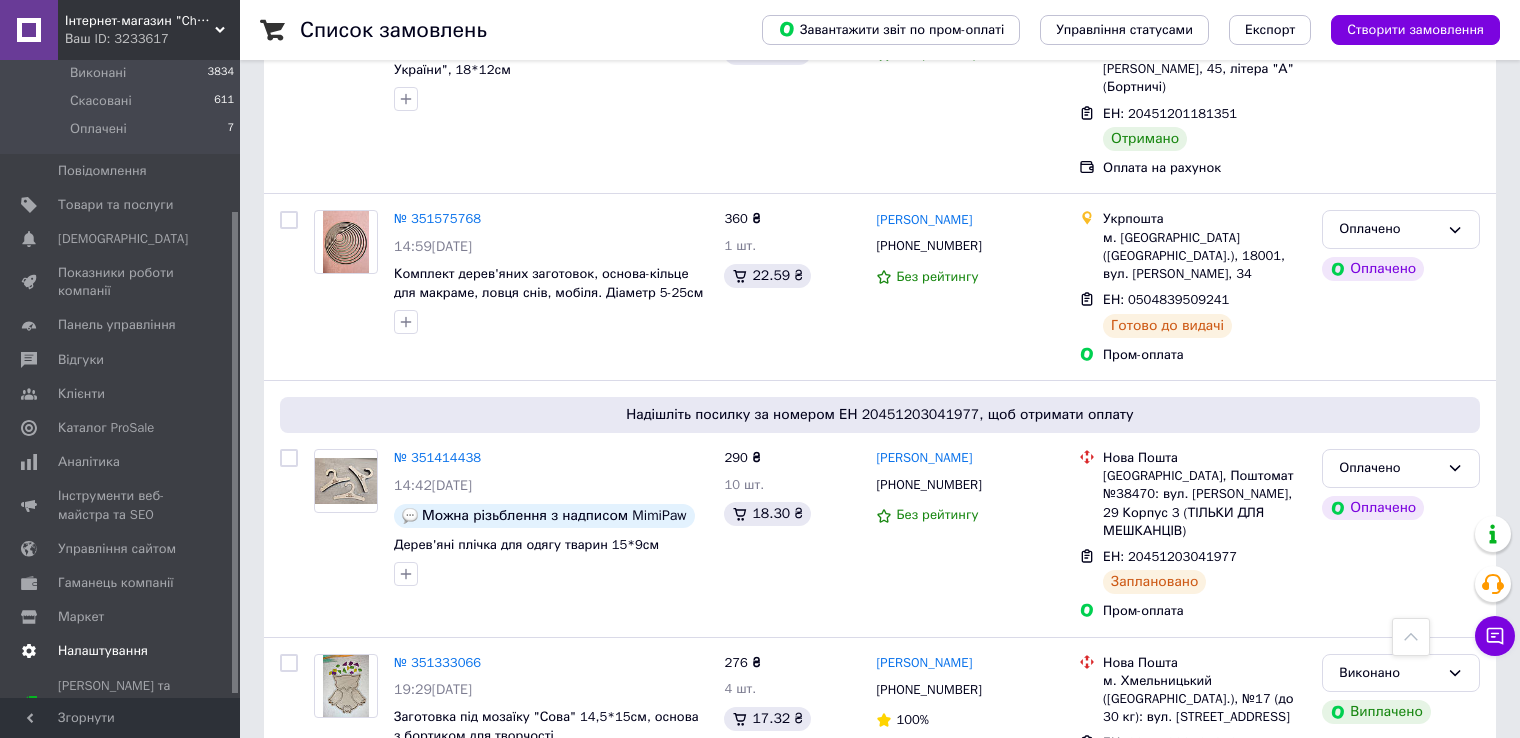 click on "Налаштування" at bounding box center [103, 651] 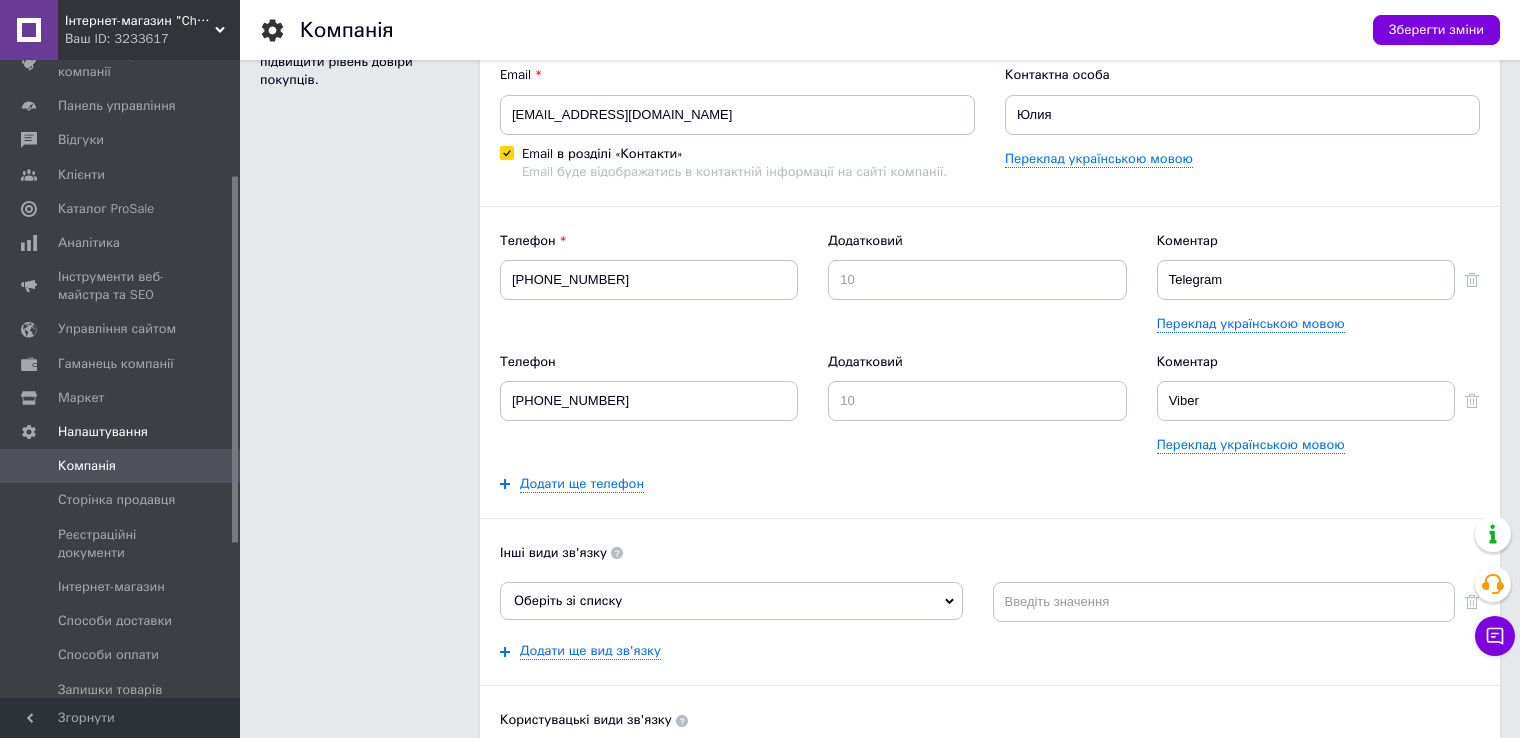 scroll, scrollTop: 300, scrollLeft: 0, axis: vertical 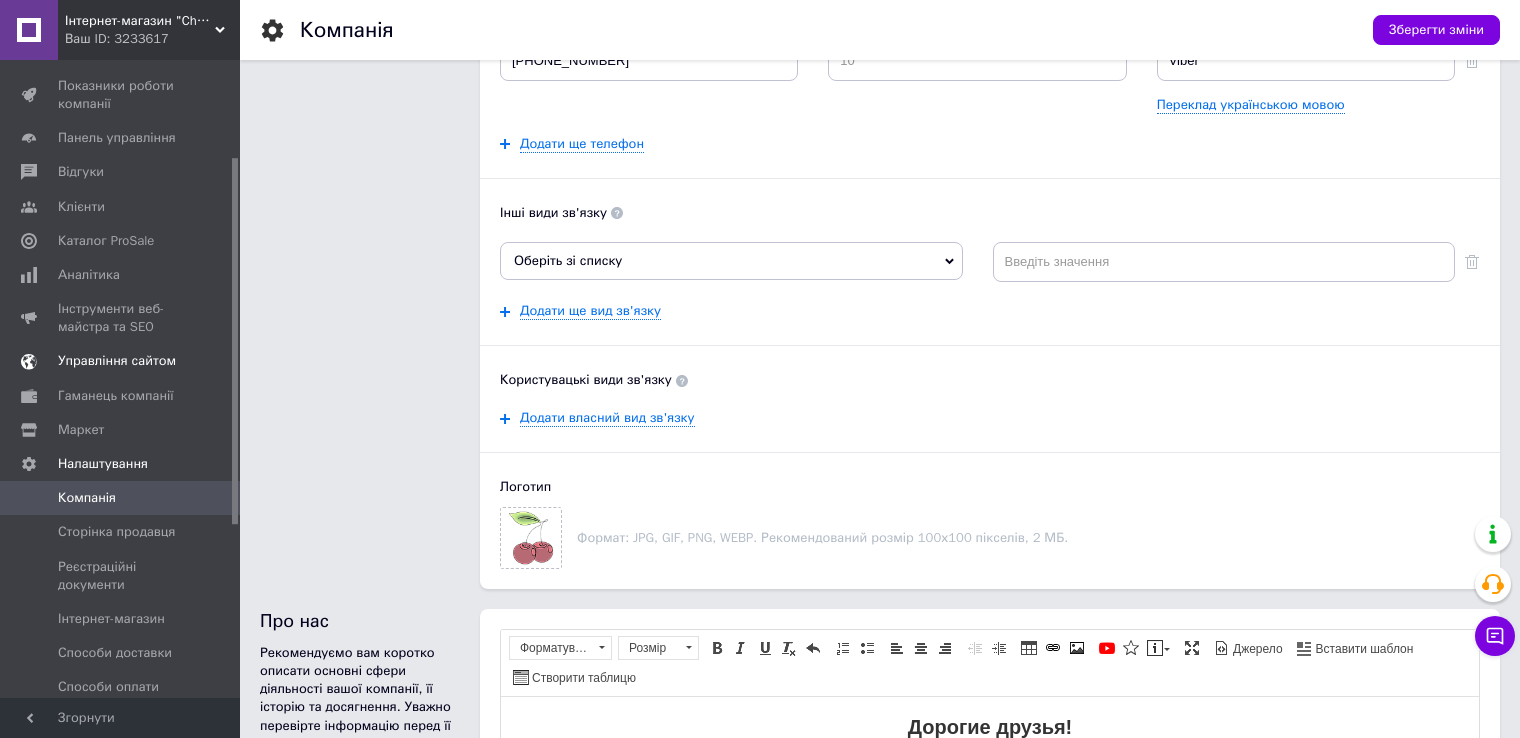 click on "Управління сайтом" at bounding box center (117, 361) 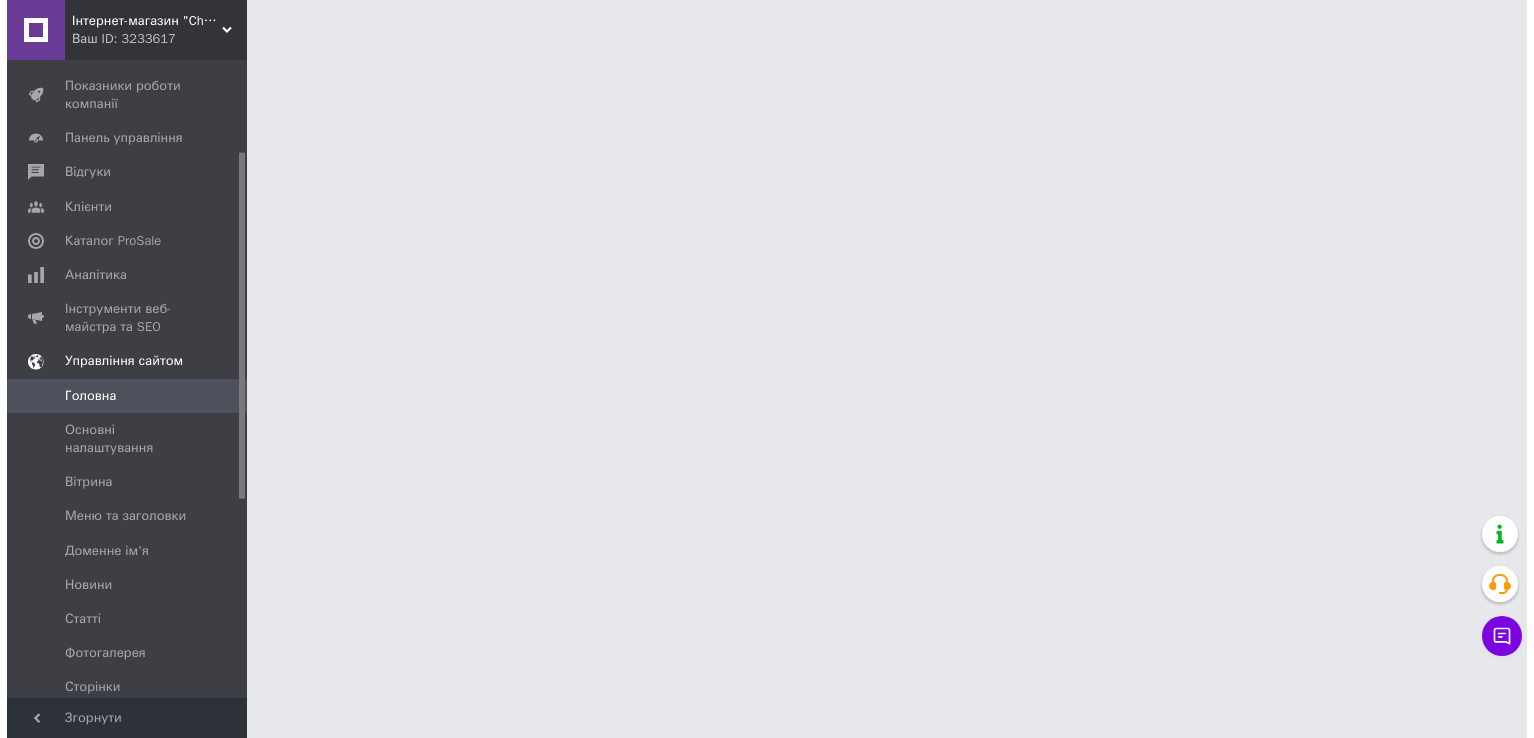 scroll, scrollTop: 0, scrollLeft: 0, axis: both 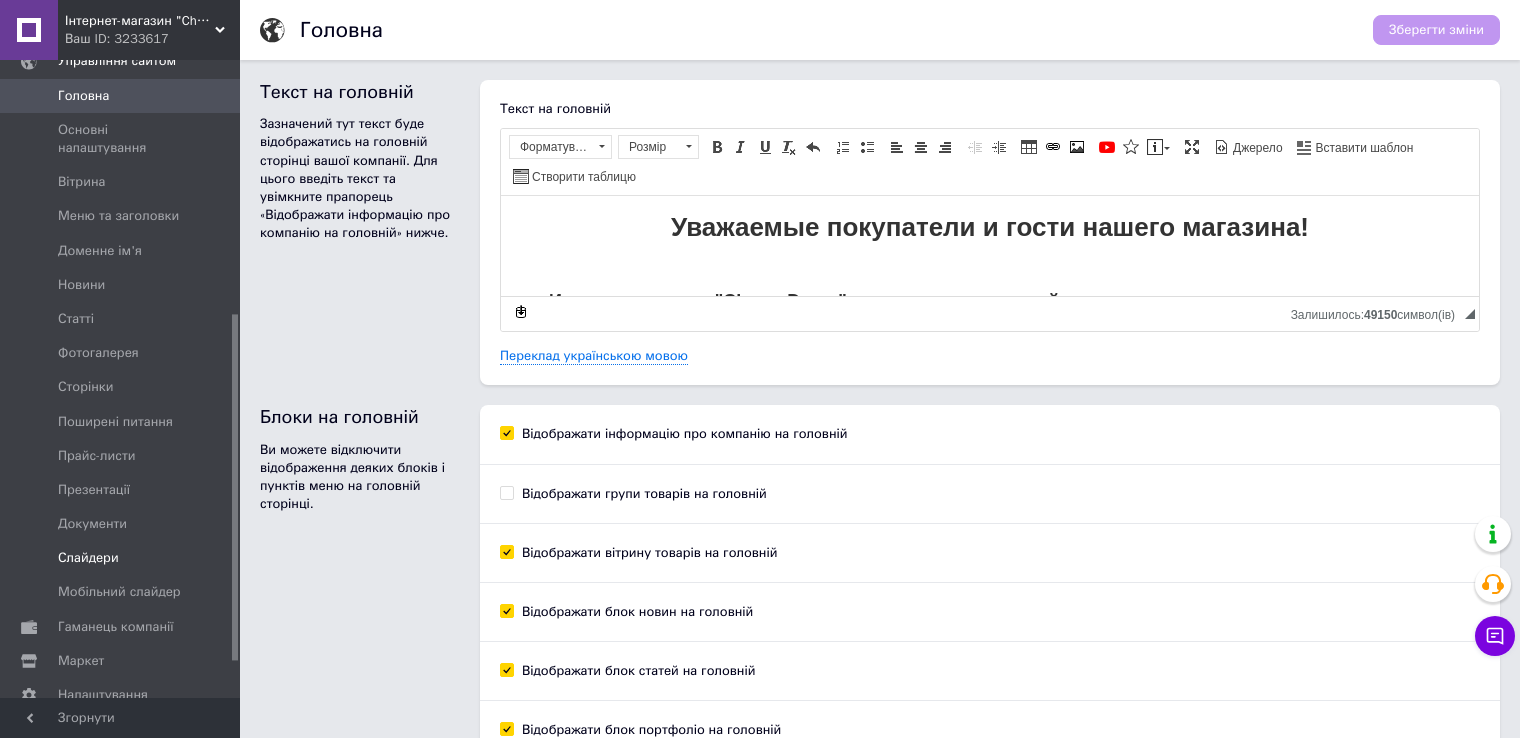 click on "Слайдери" at bounding box center (88, 558) 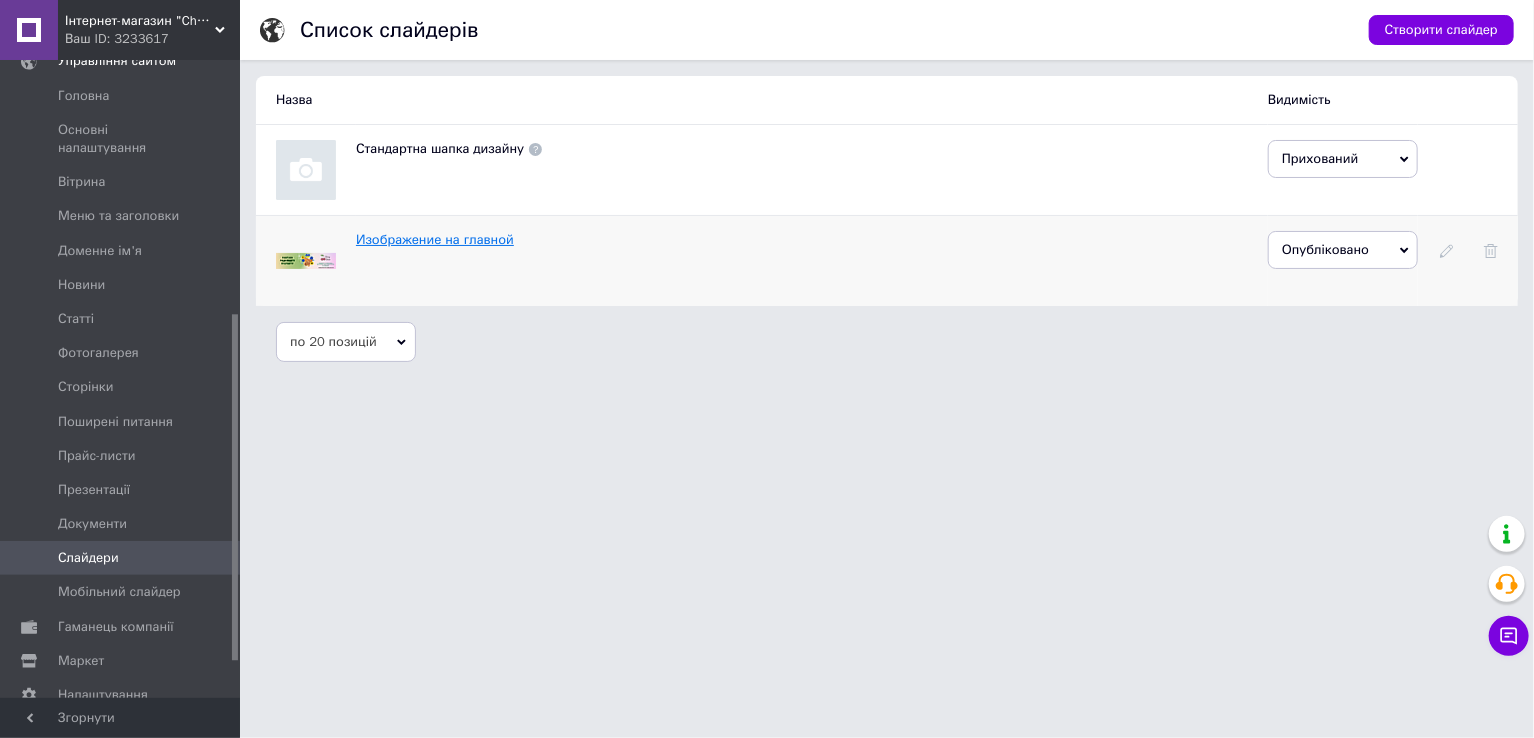 click on "Изображение на главной" at bounding box center [435, 239] 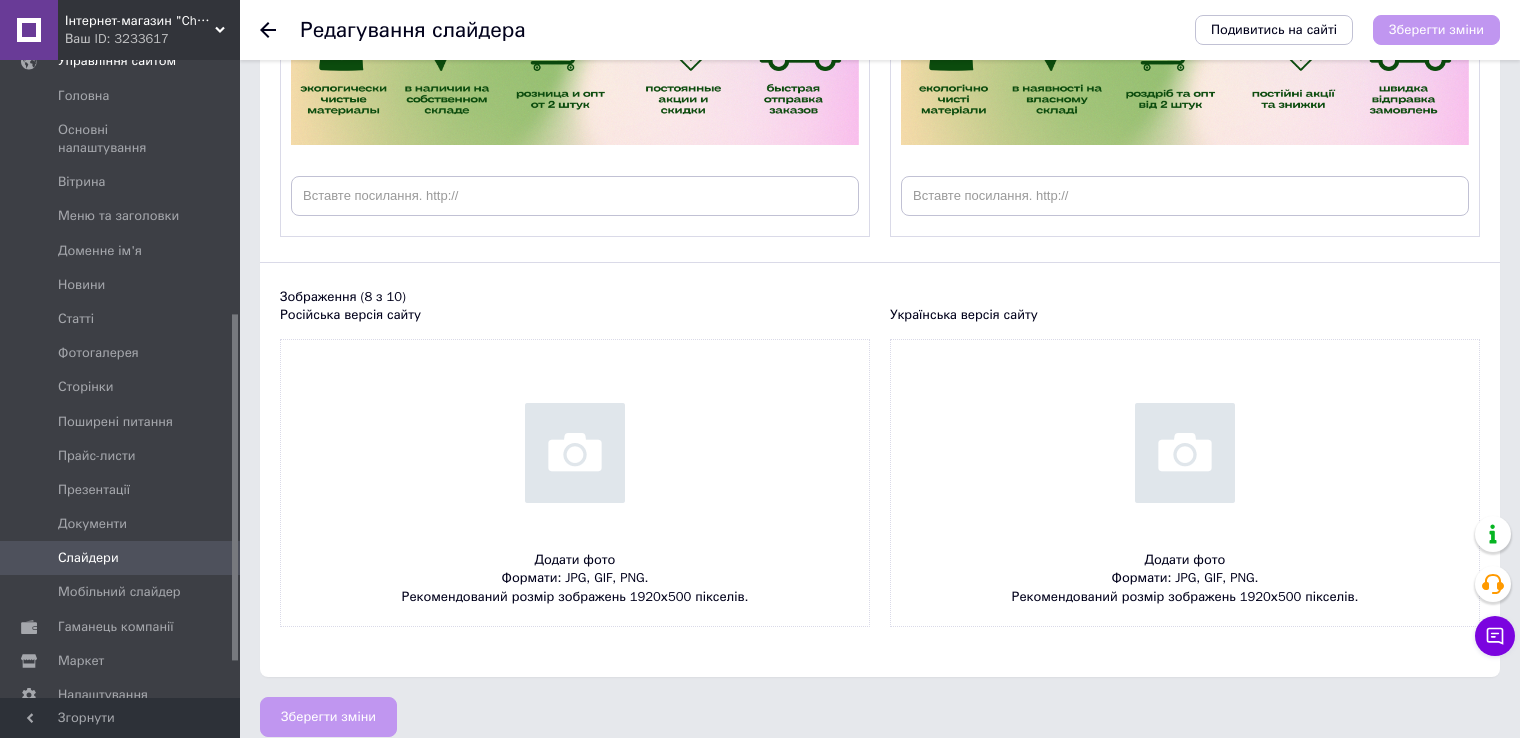 scroll, scrollTop: 2806, scrollLeft: 0, axis: vertical 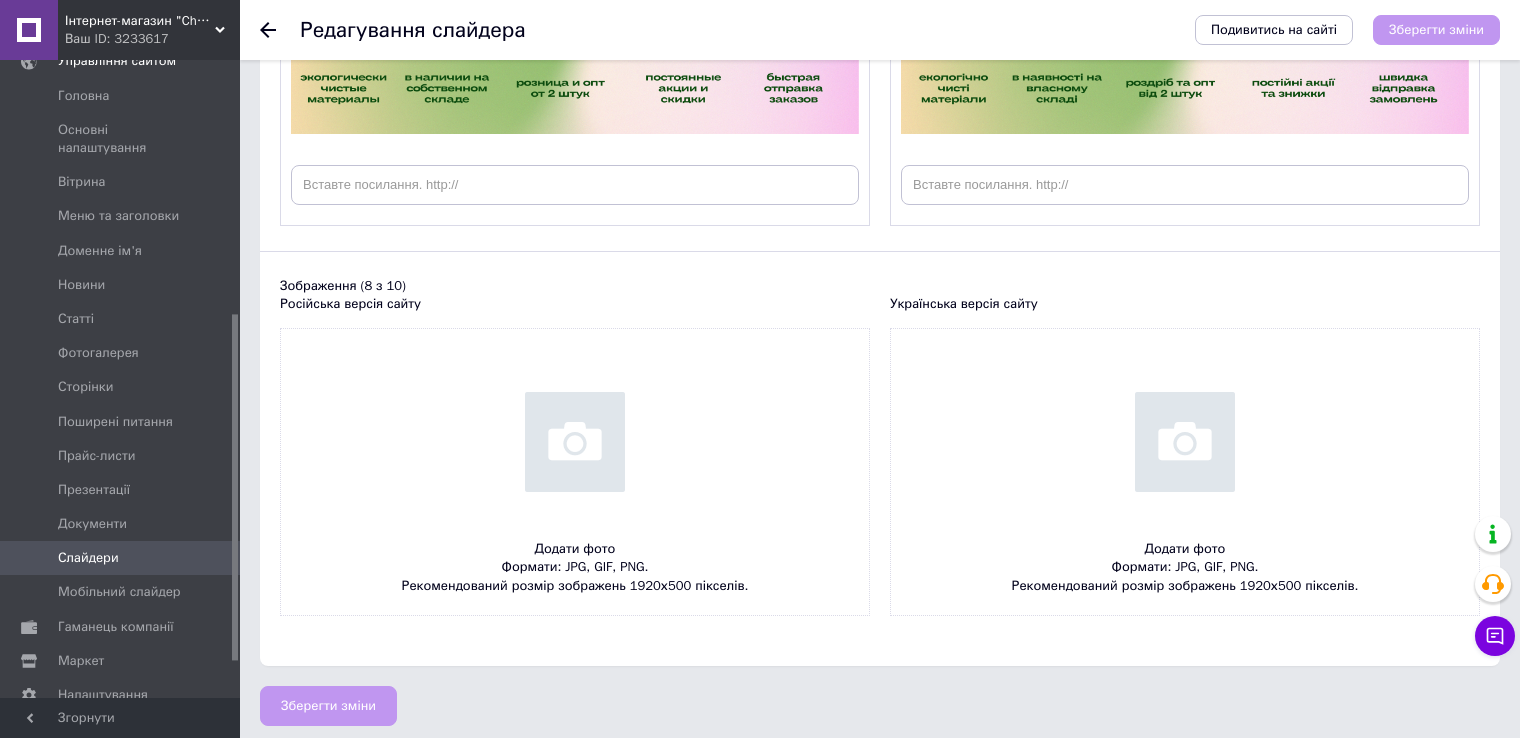 click at bounding box center [575, 472] 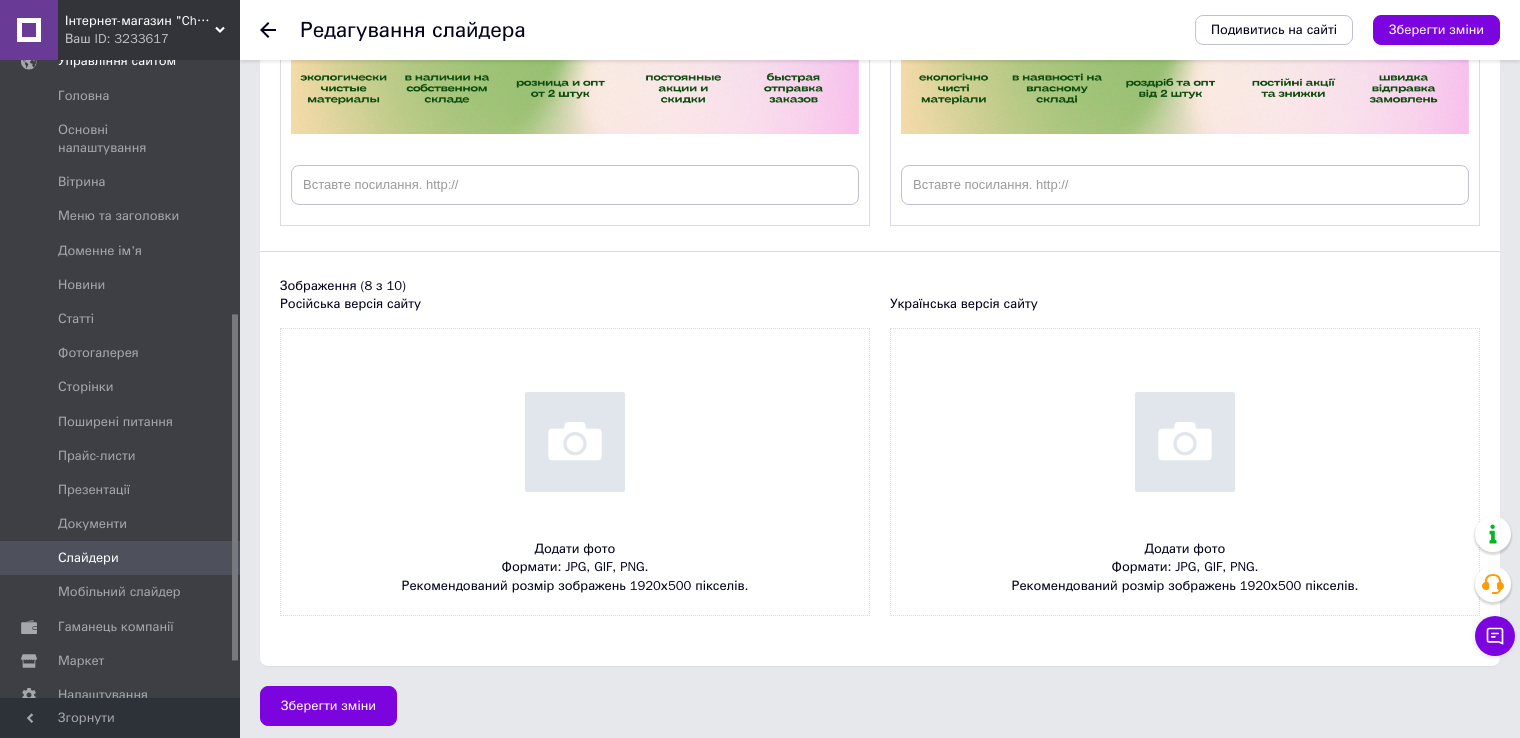 type on "C:\fakepath\IMG_3931.JPG" 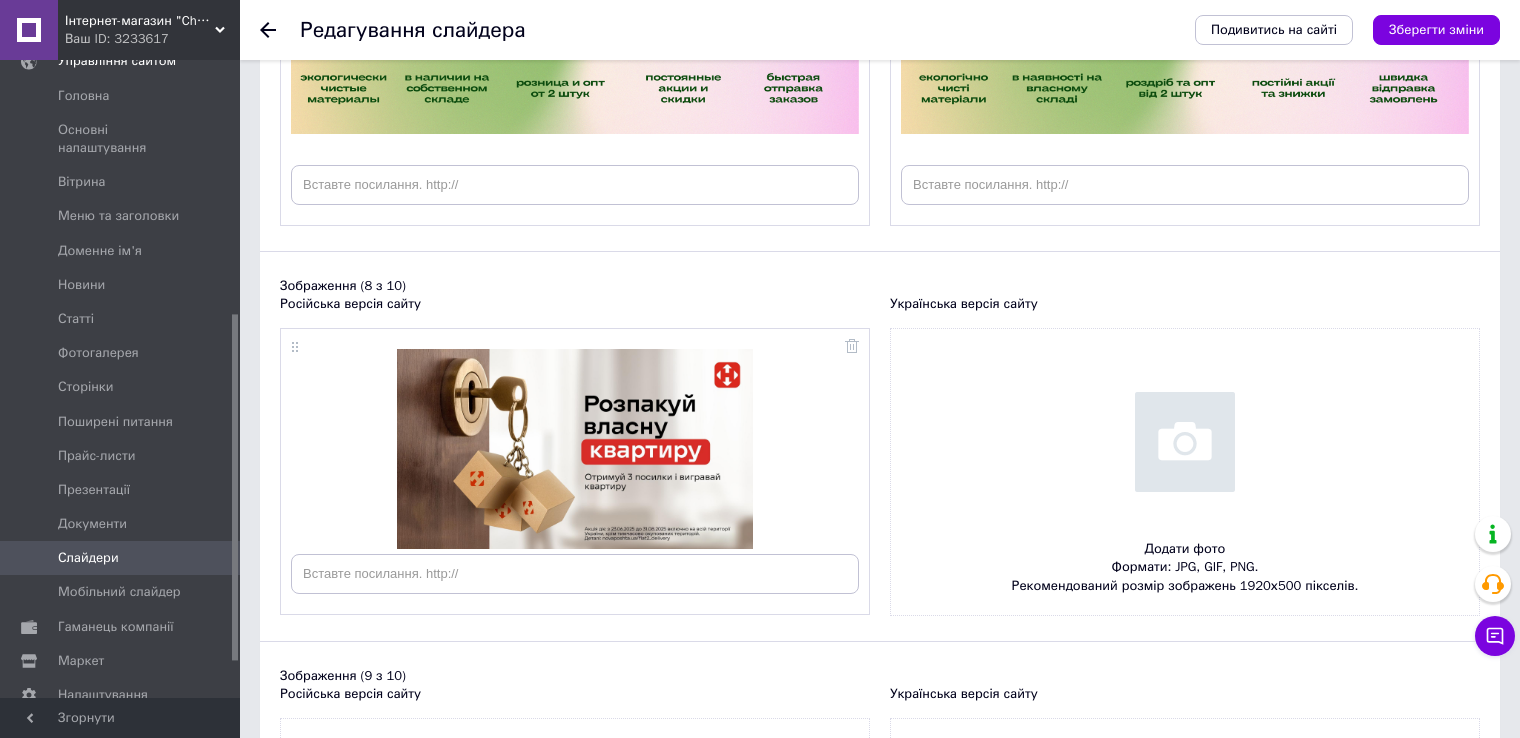 click at bounding box center (575, 471) 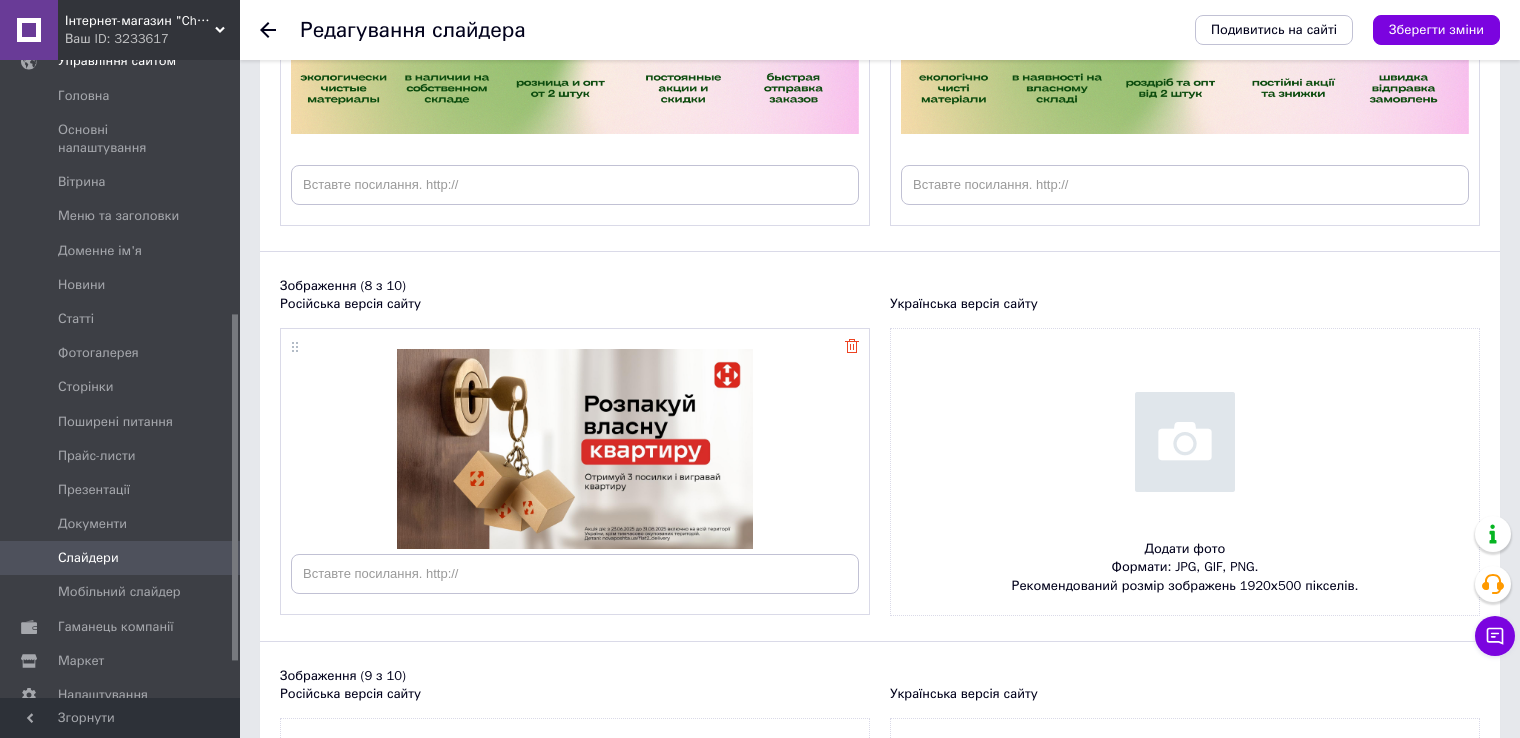 click 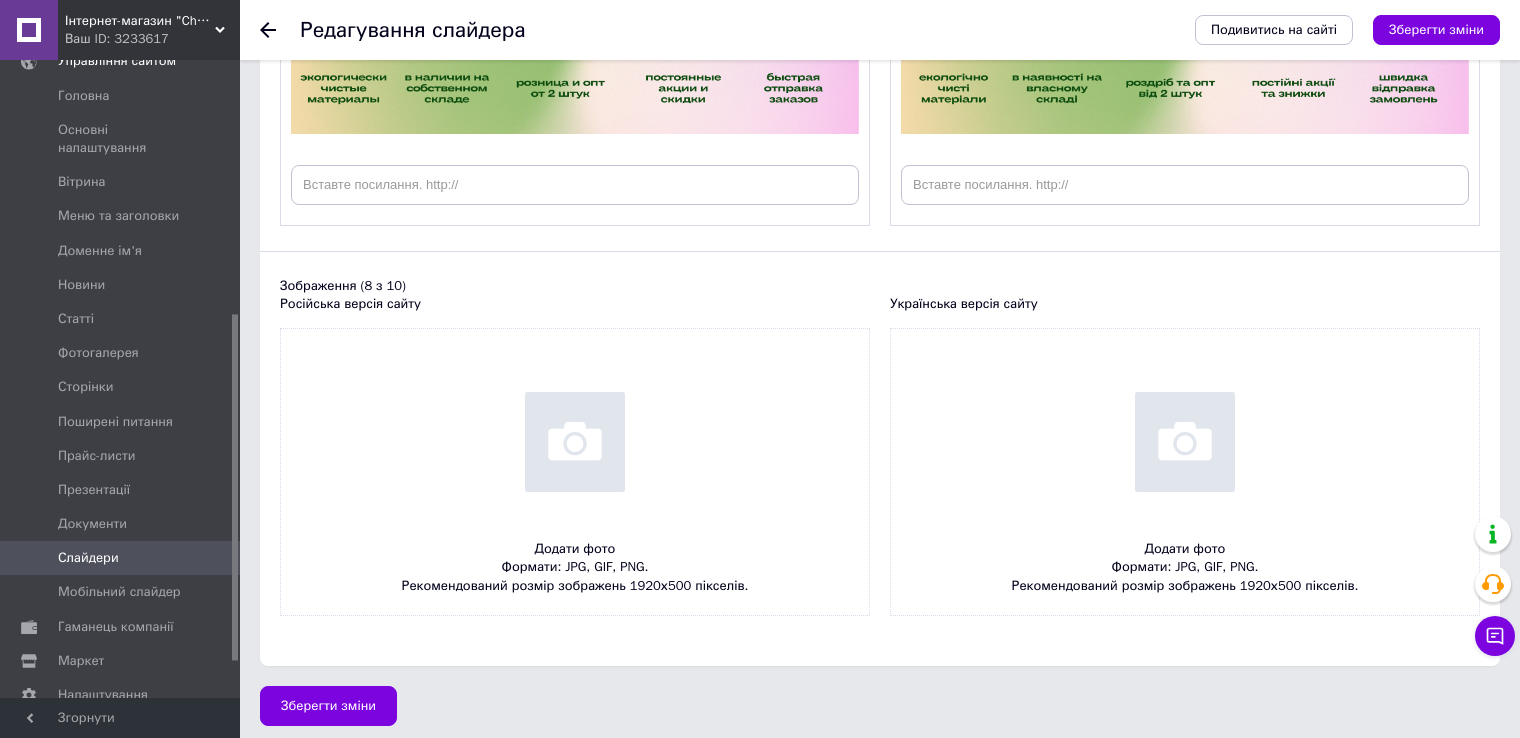 click at bounding box center (575, 472) 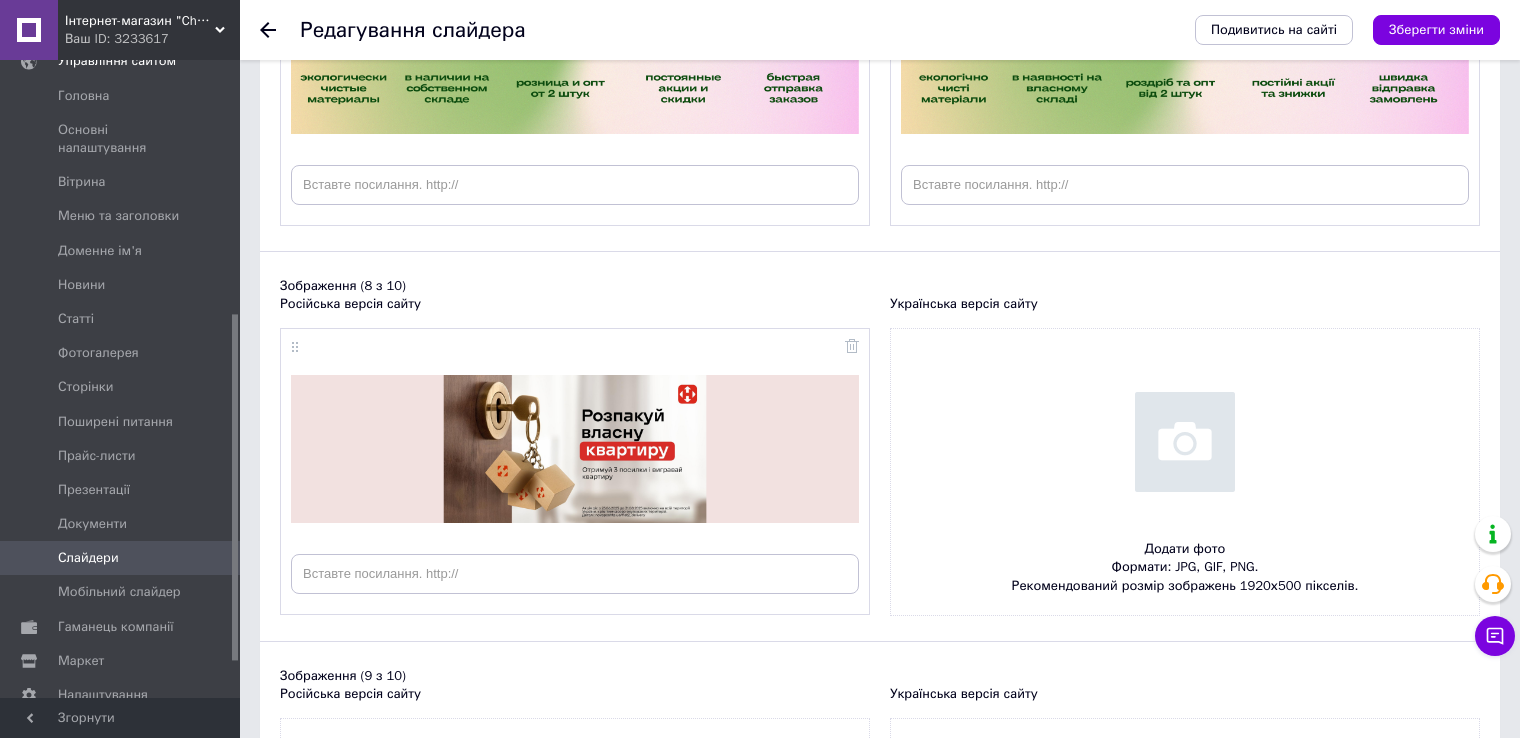 click at bounding box center (1185, 472) 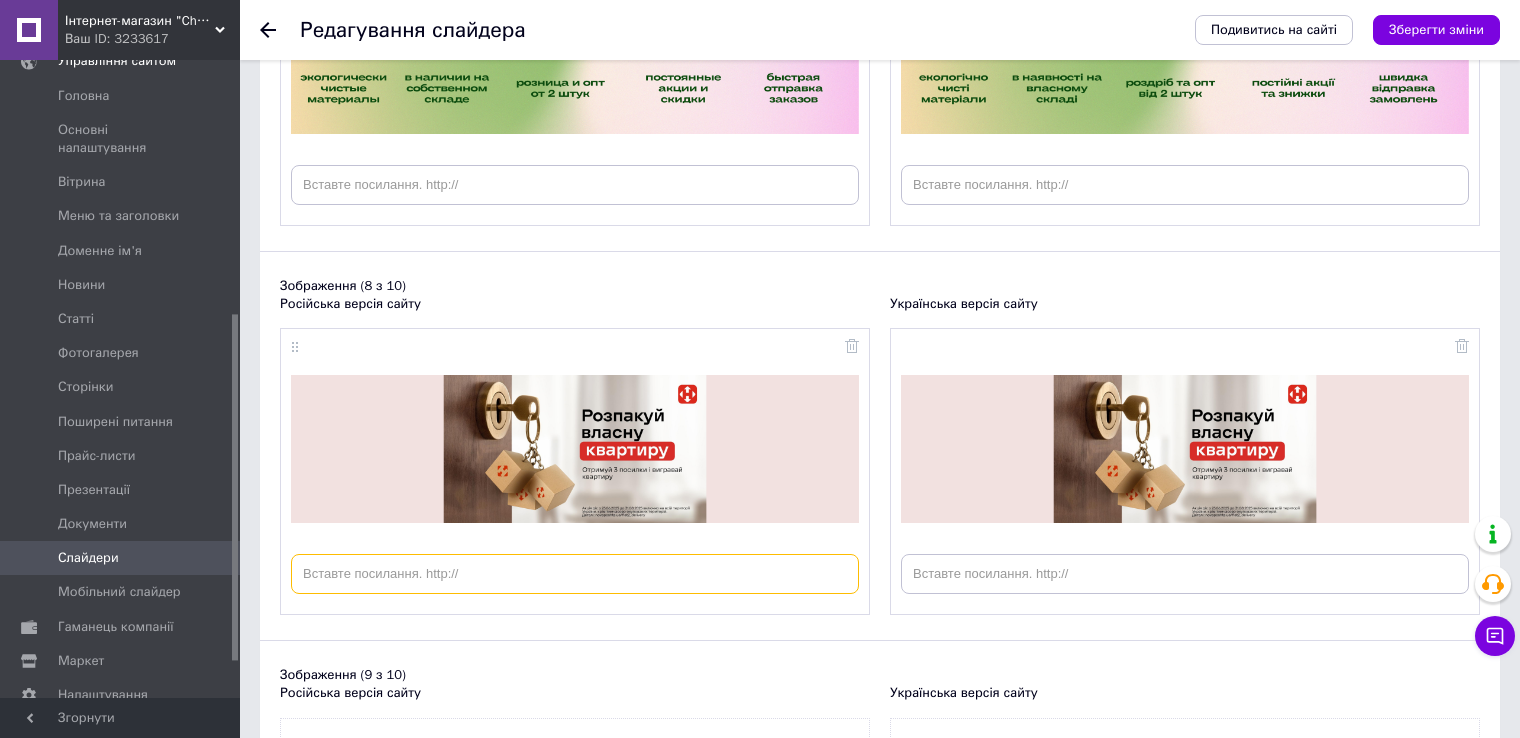 click at bounding box center [575, 574] 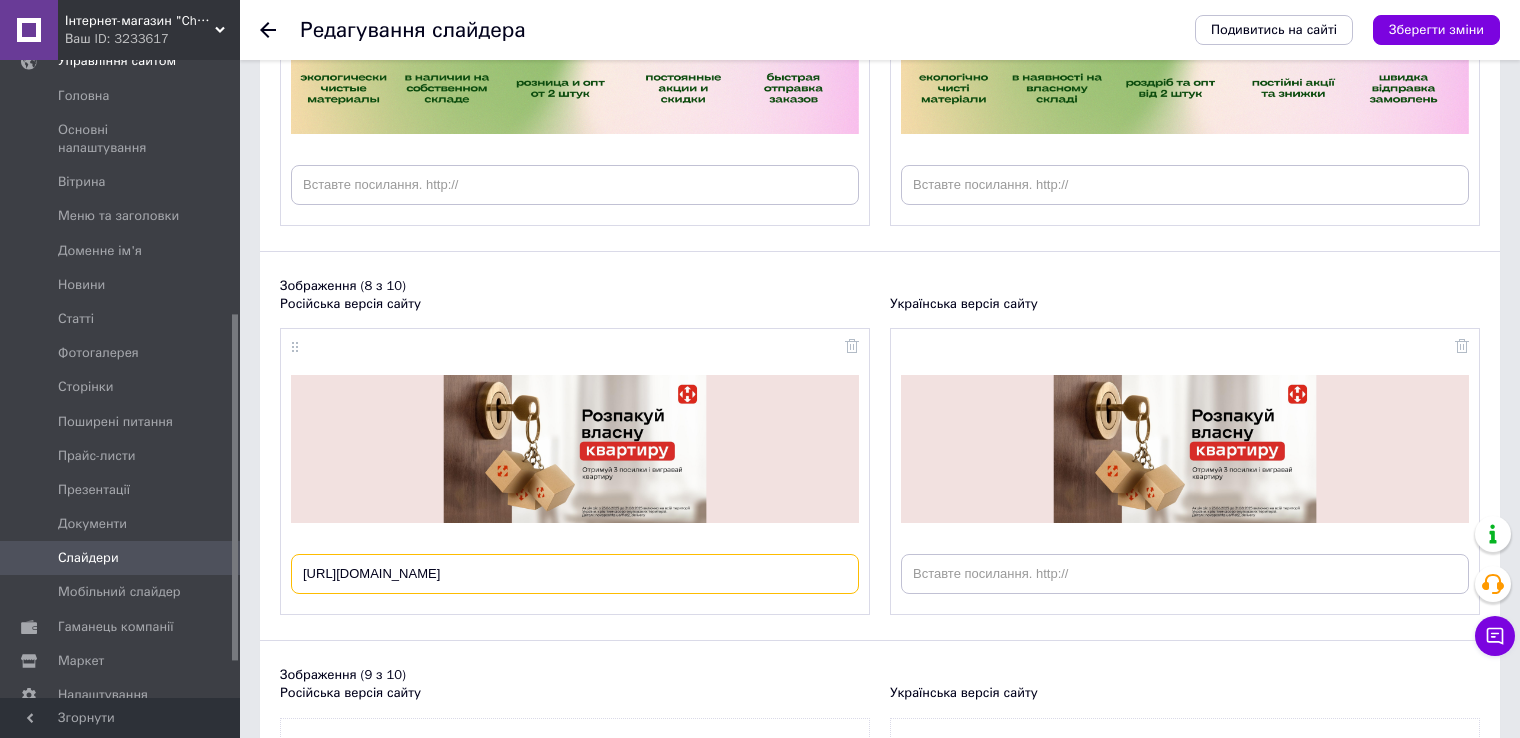 type on "[URL][DOMAIN_NAME]" 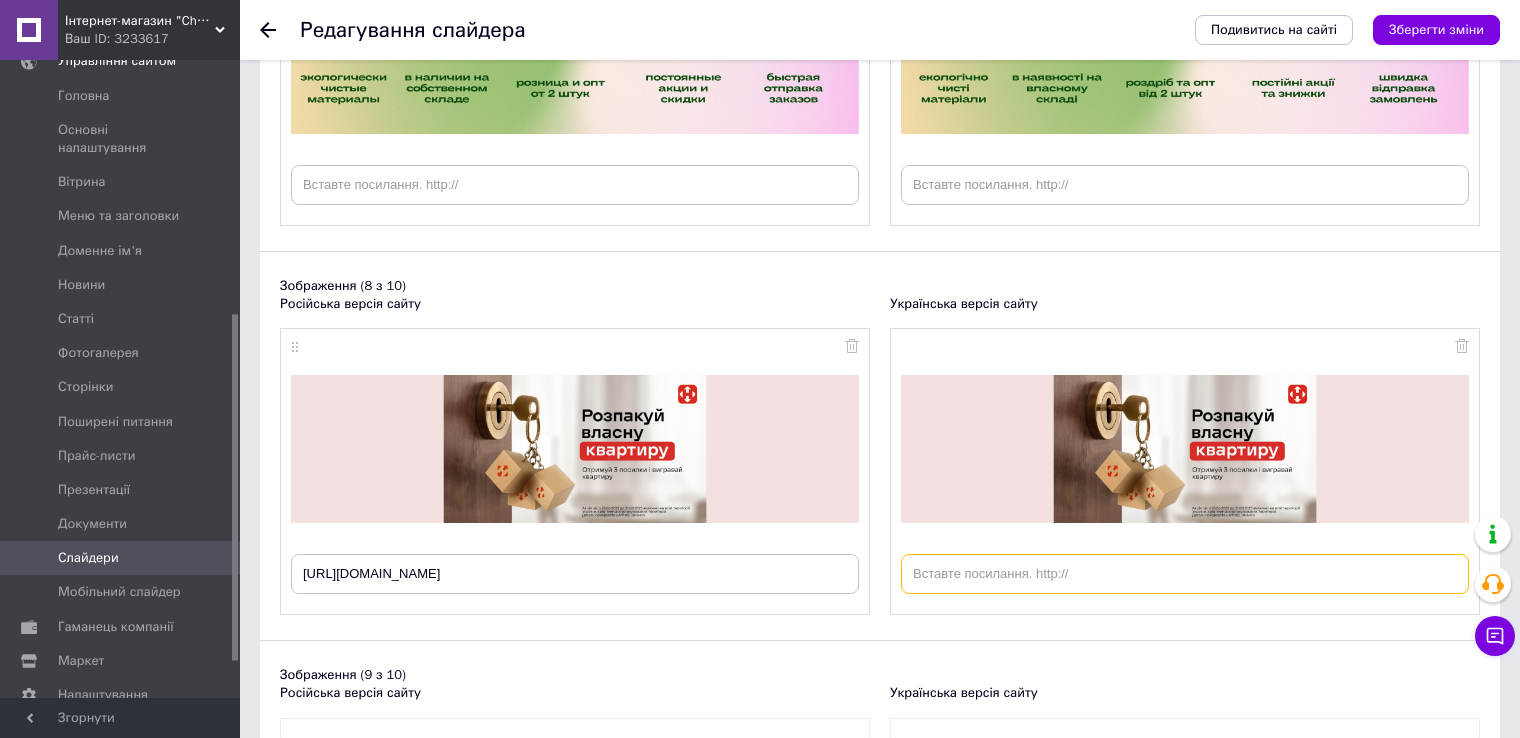 click at bounding box center [1185, 574] 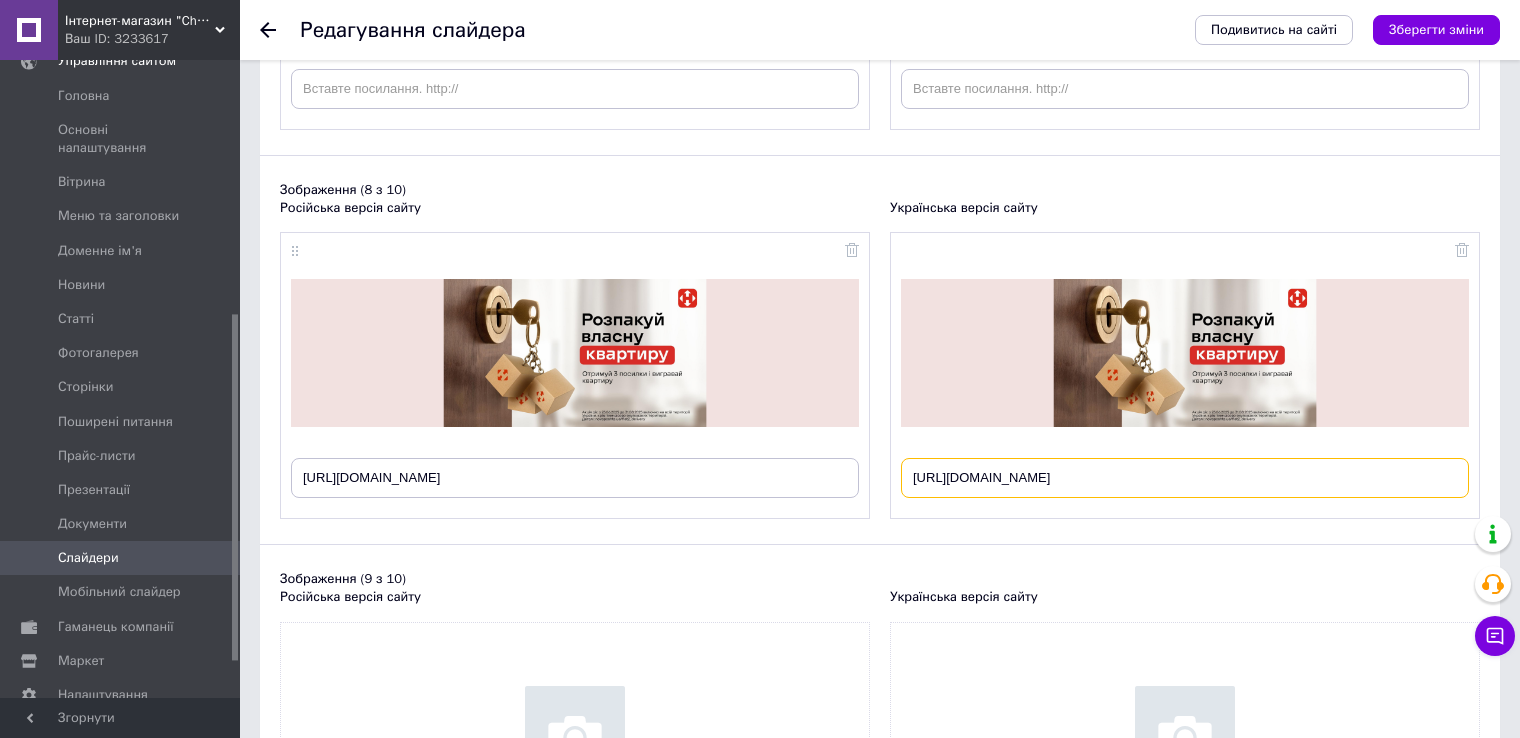 scroll, scrollTop: 3106, scrollLeft: 0, axis: vertical 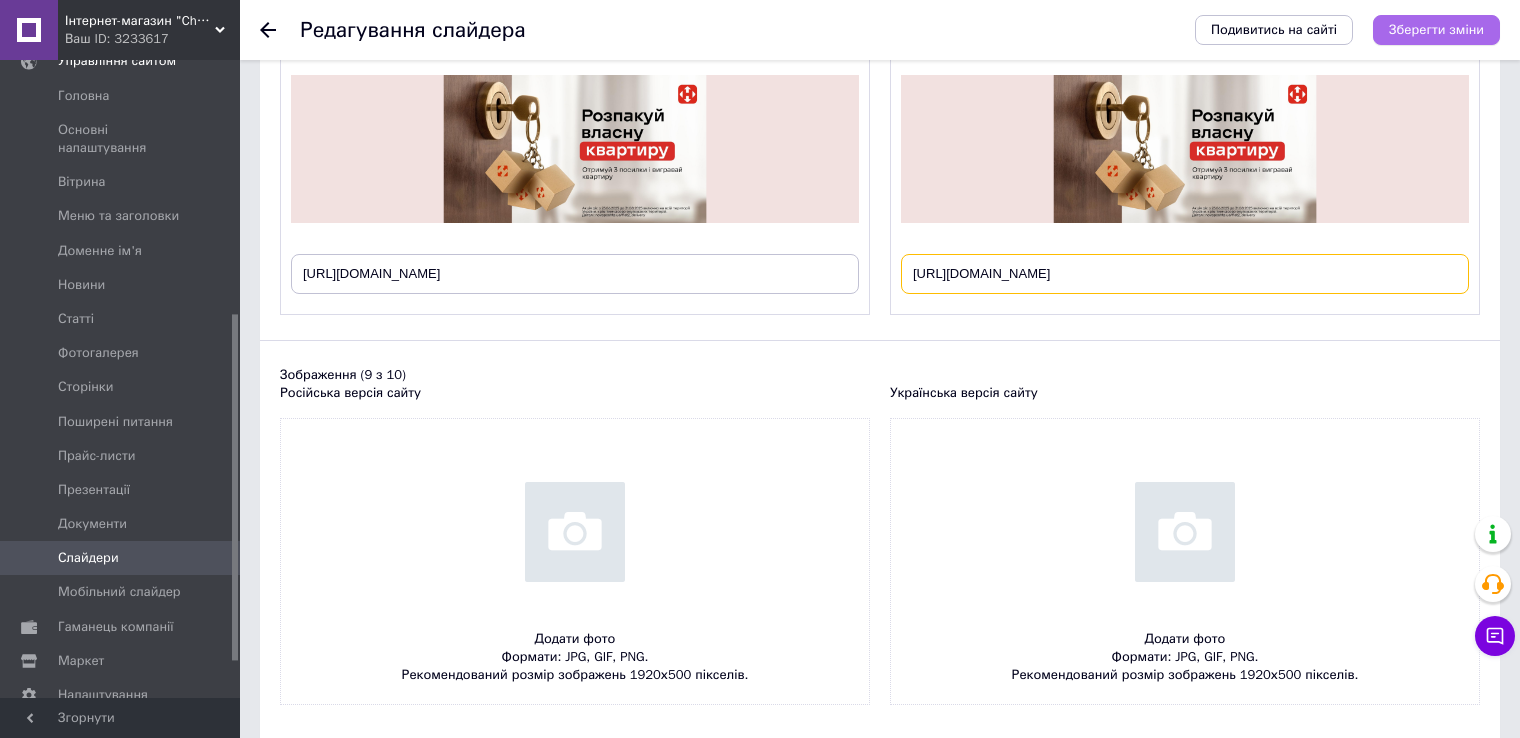type on "[URL][DOMAIN_NAME]" 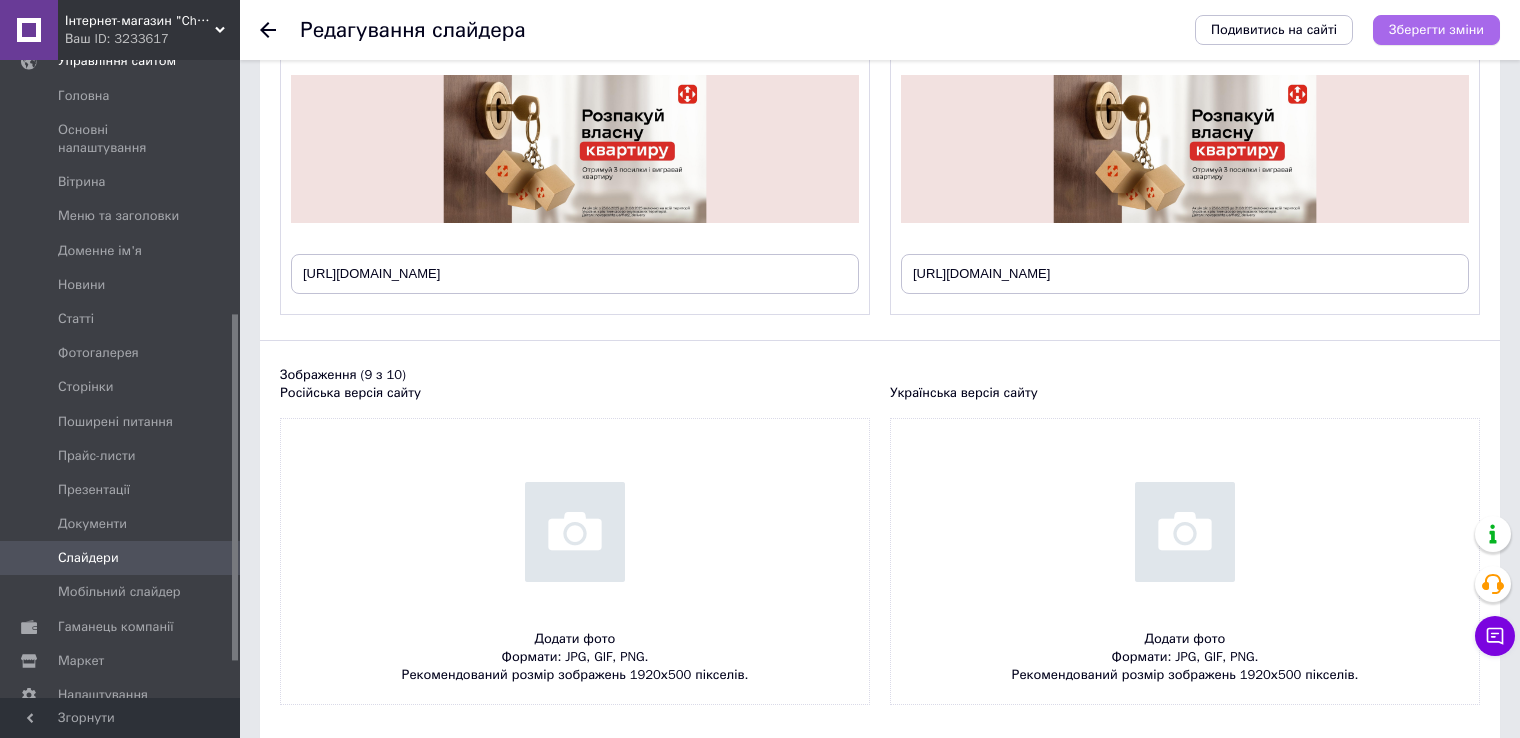 click on "Зберегти зміни" at bounding box center (1436, 30) 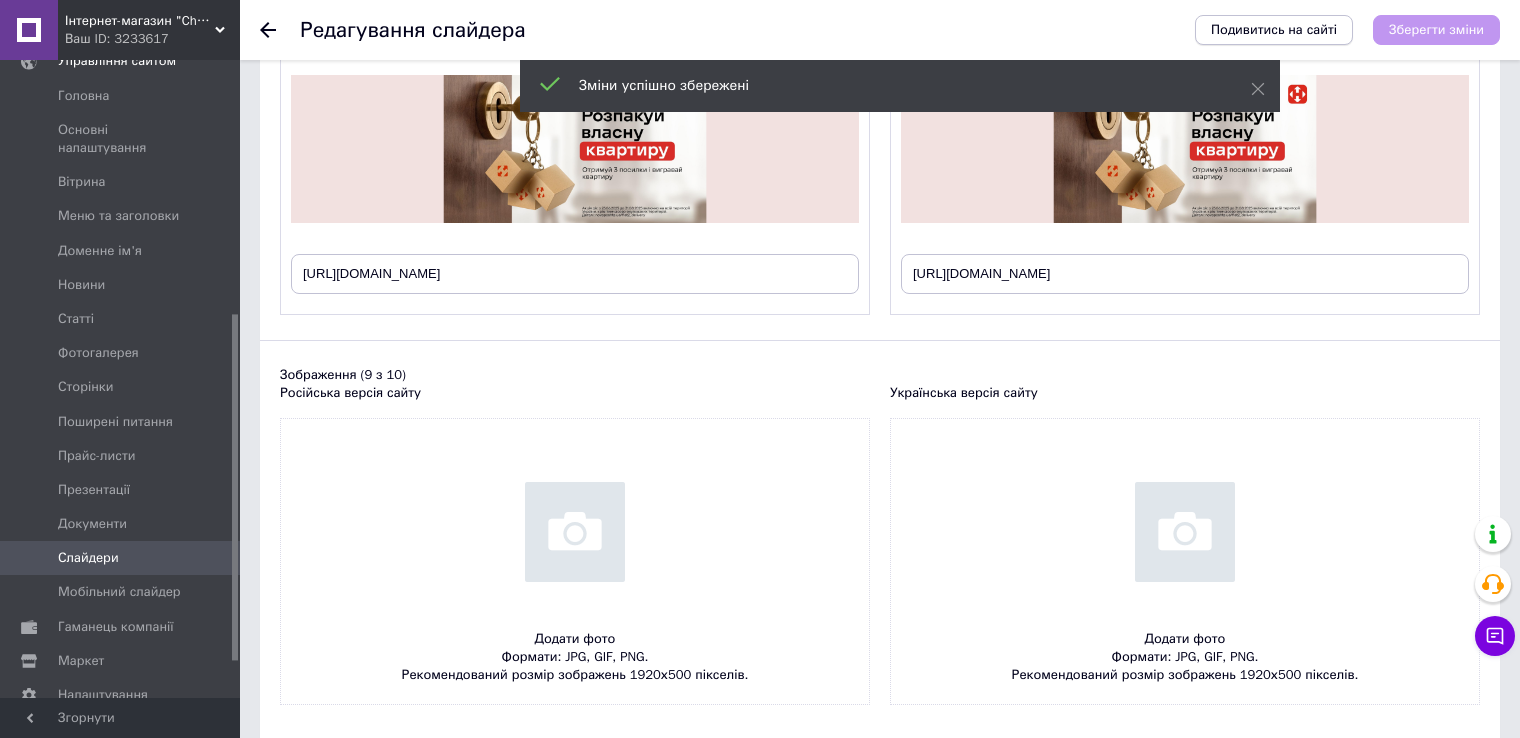 click on "Подивитись на сайті" at bounding box center (1274, 30) 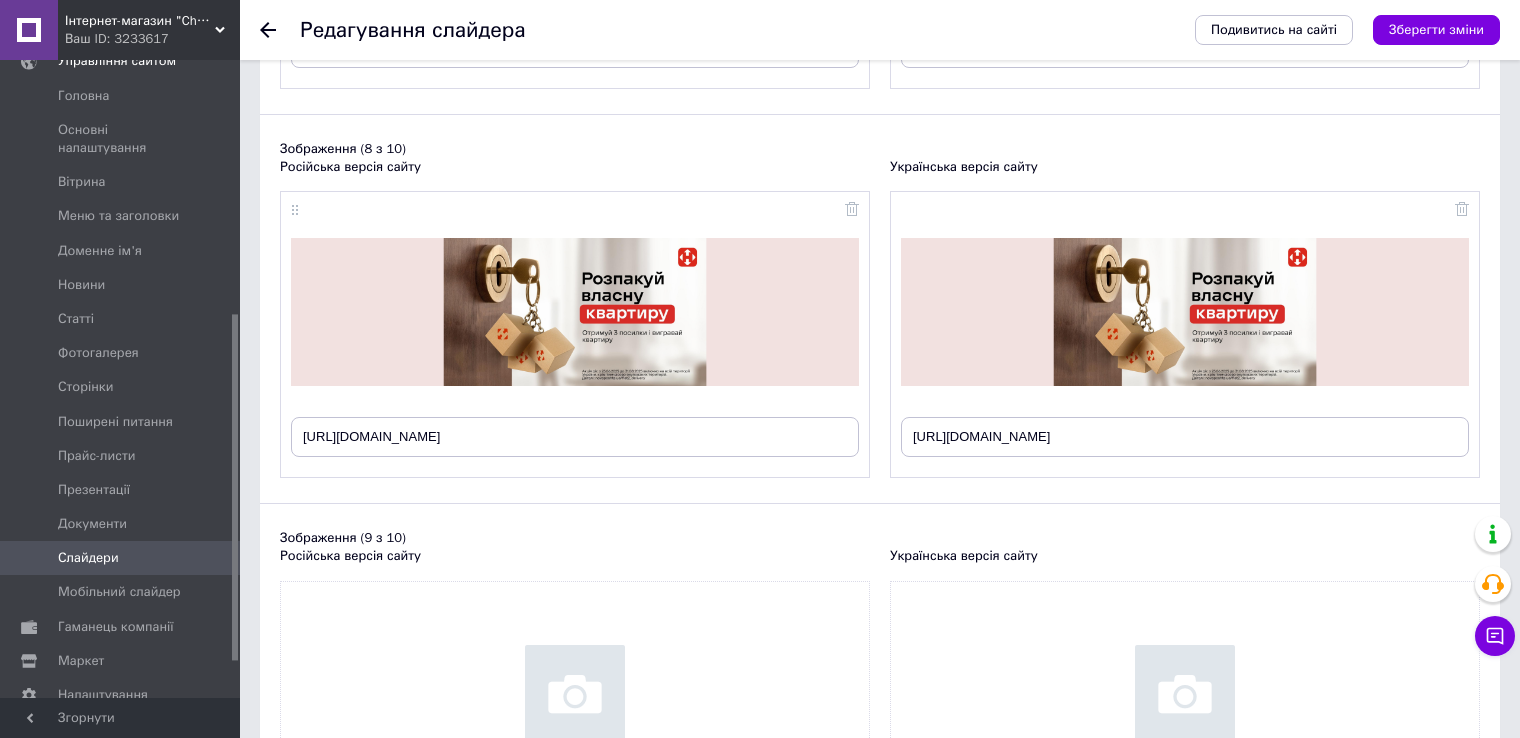 scroll, scrollTop: 2606, scrollLeft: 0, axis: vertical 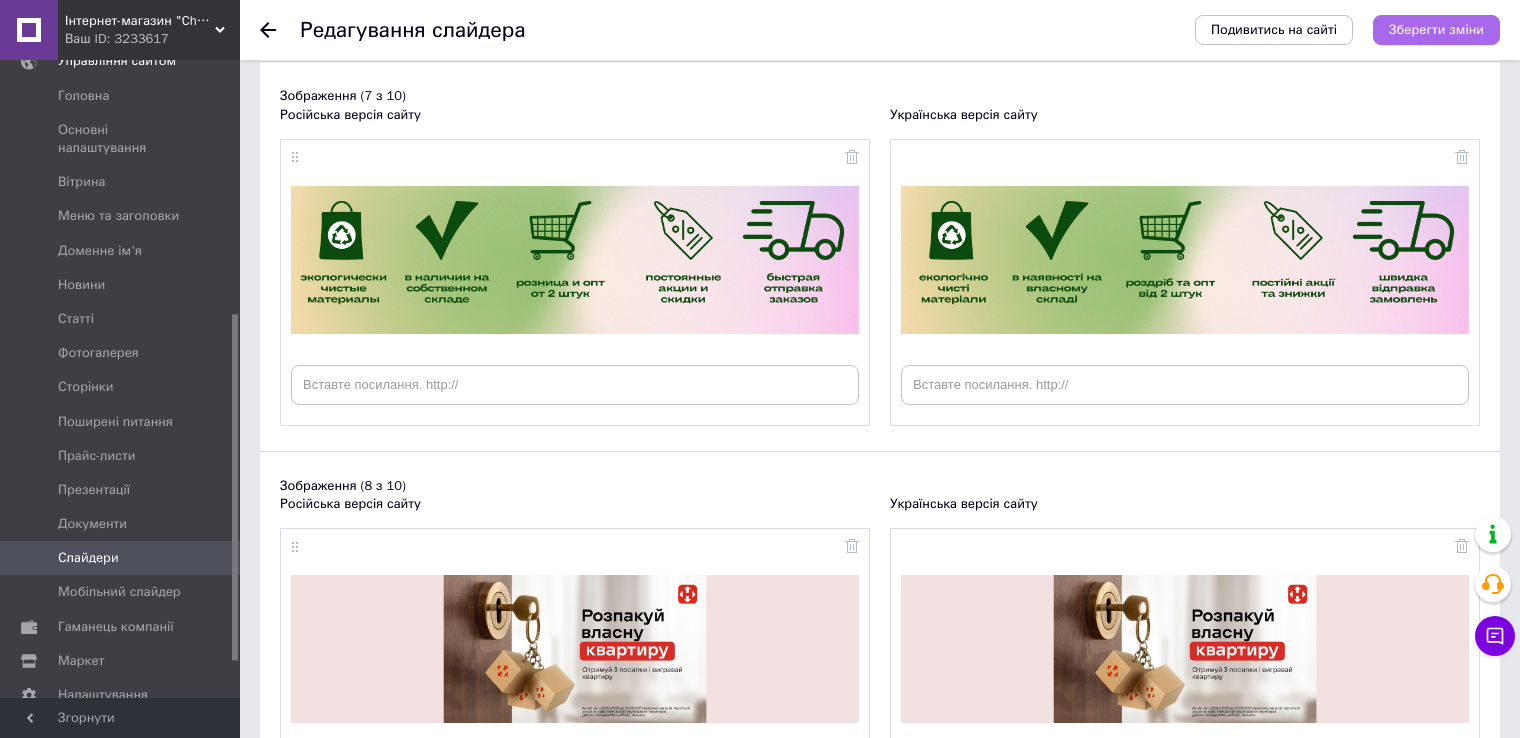 drag, startPoint x: 1447, startPoint y: 26, endPoint x: 1435, endPoint y: 25, distance: 12.0415945 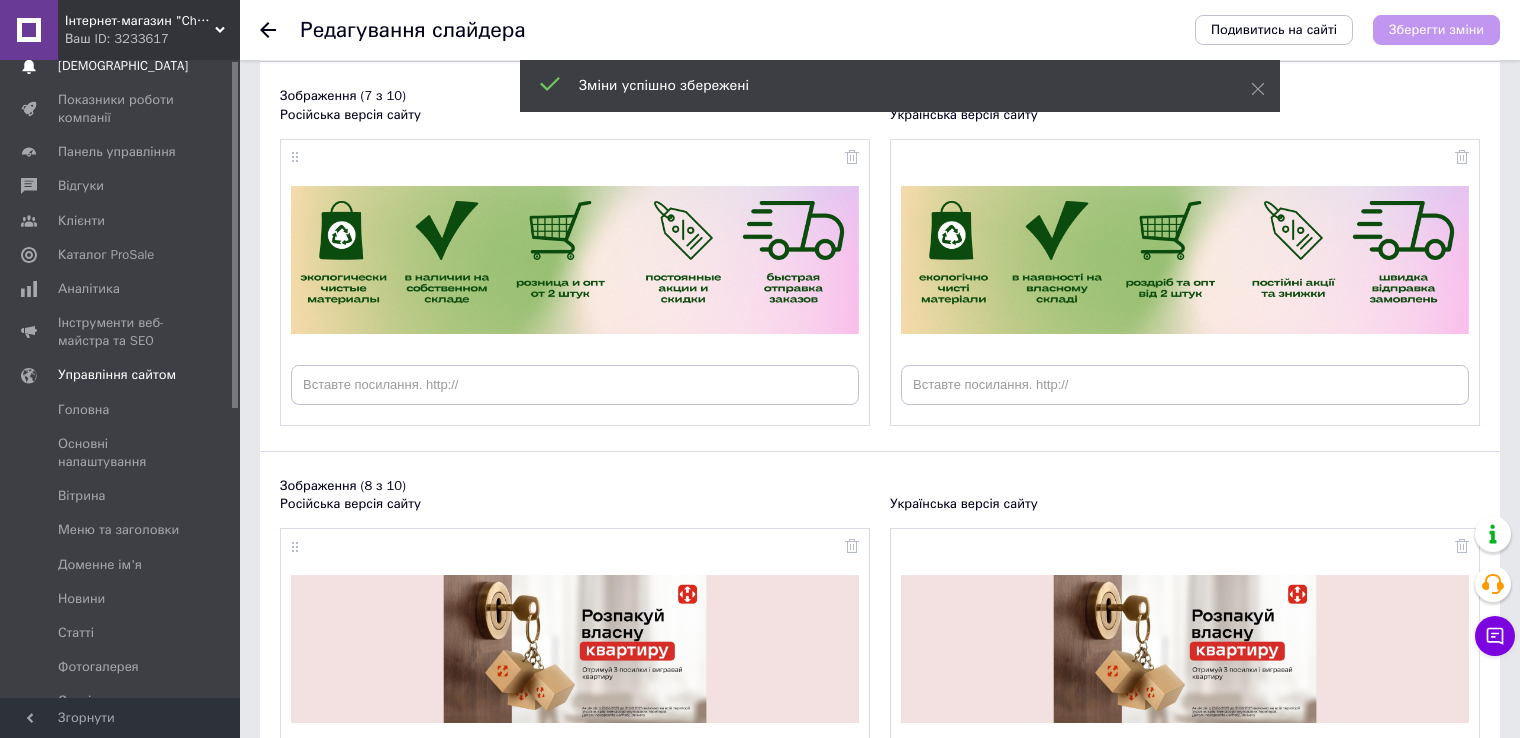 scroll, scrollTop: 0, scrollLeft: 0, axis: both 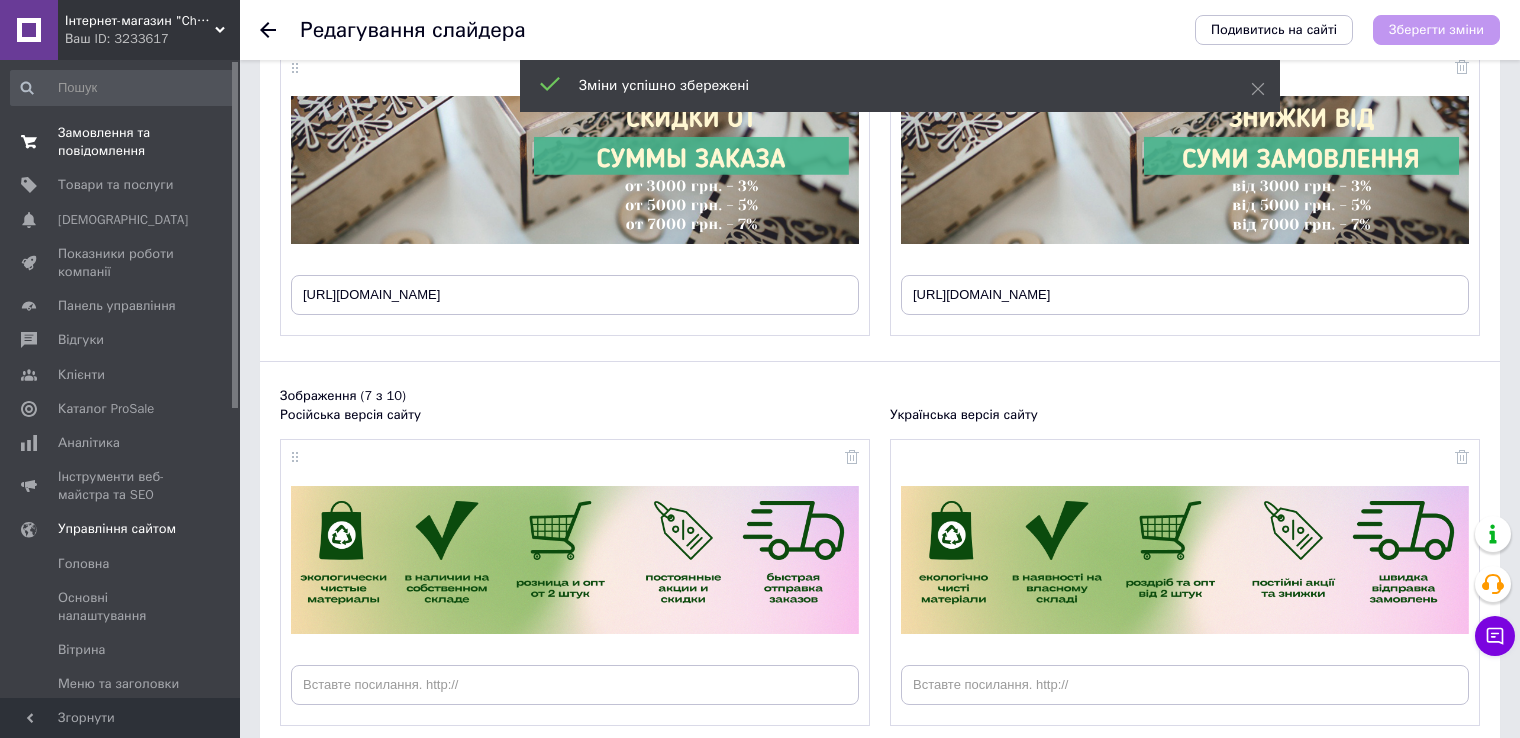 click on "Замовлення та повідомлення" at bounding box center [121, 142] 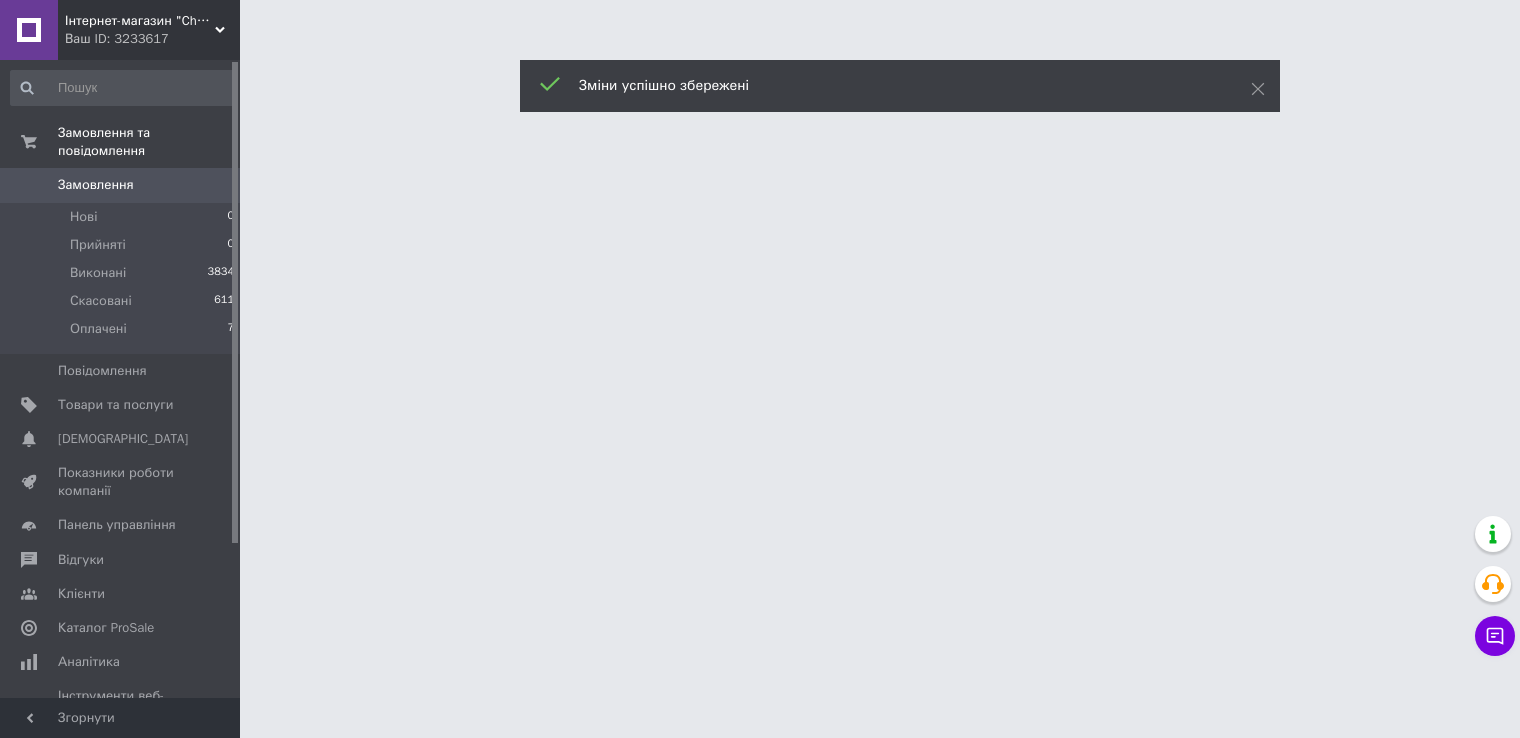 scroll, scrollTop: 0, scrollLeft: 0, axis: both 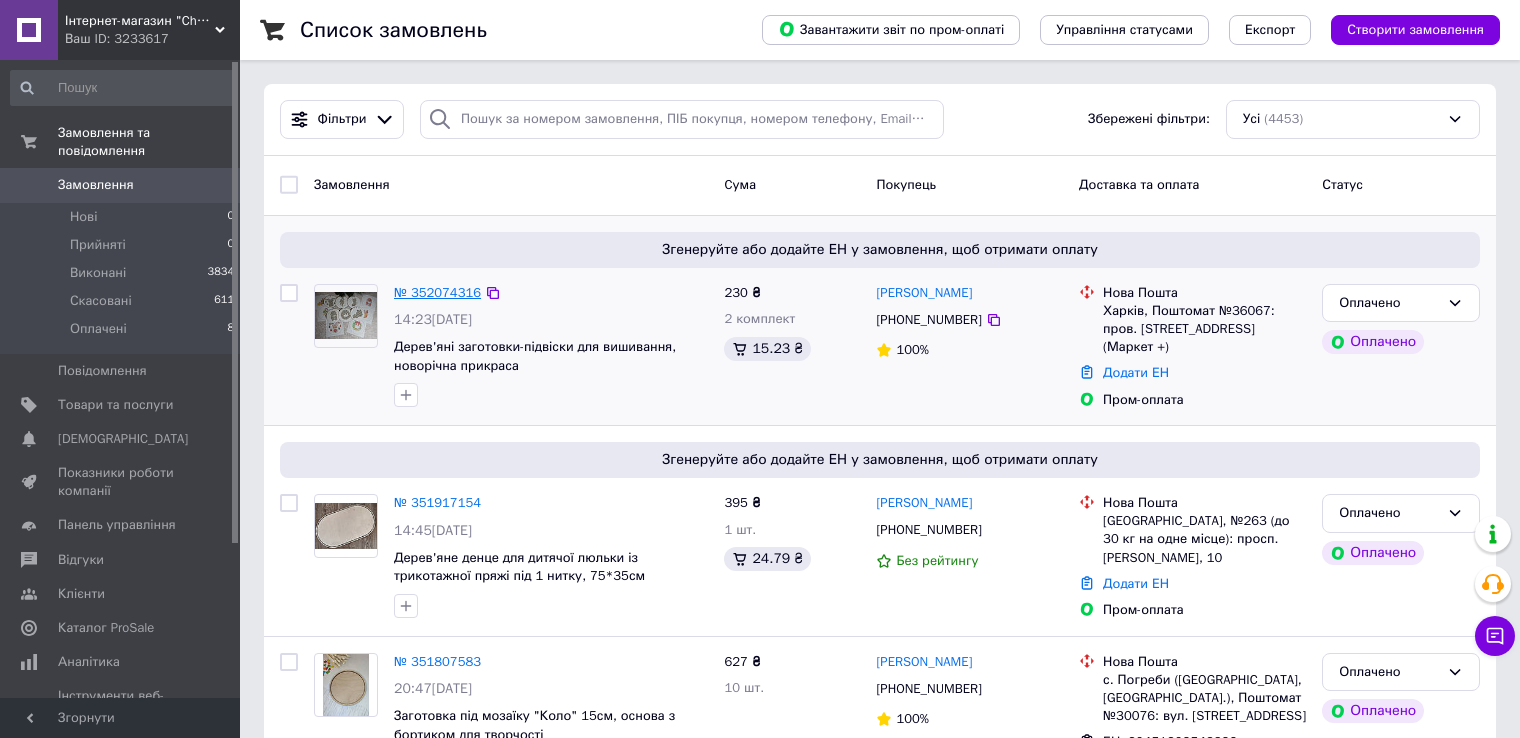 click on "№ 352074316" at bounding box center (437, 292) 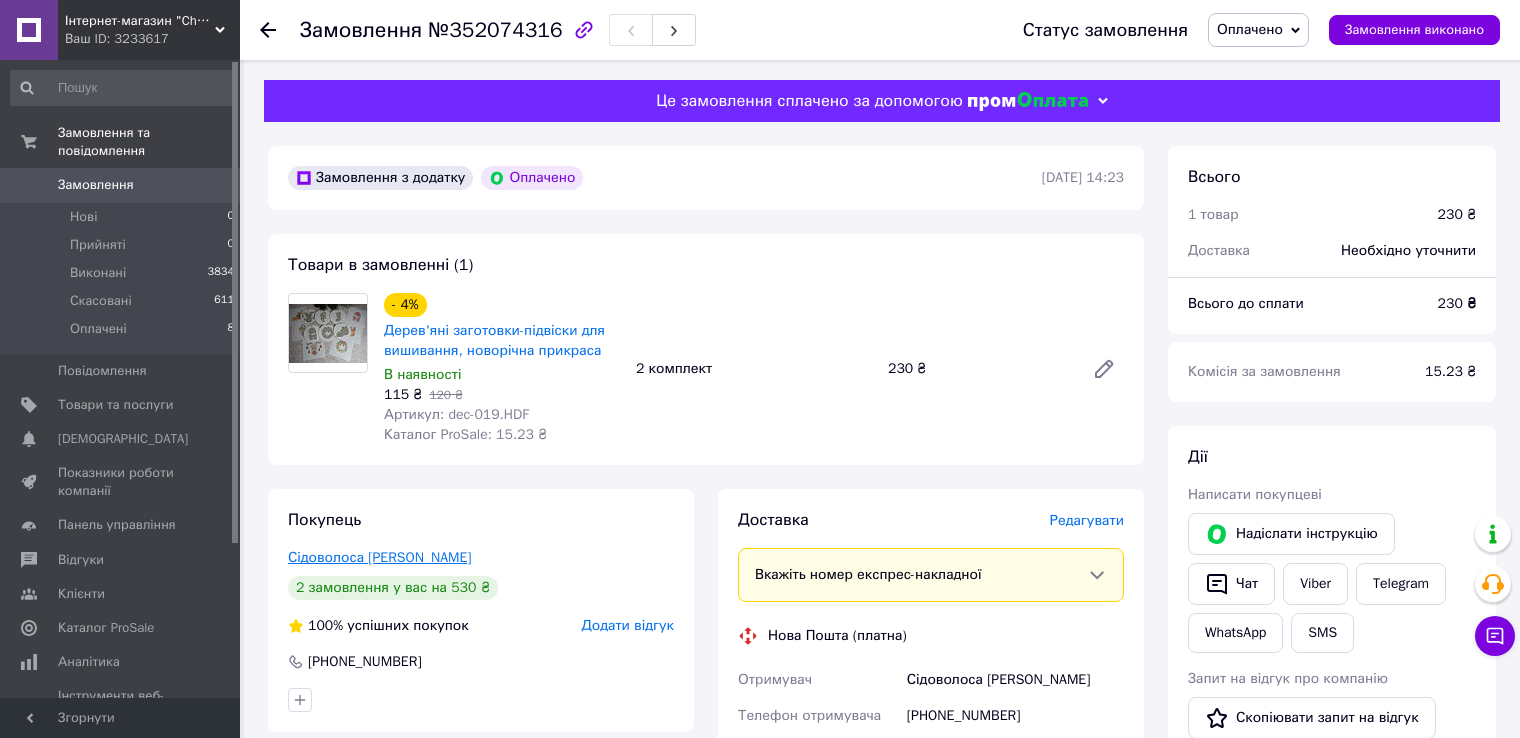 click on "Сідоволоса Тетяна" at bounding box center [380, 557] 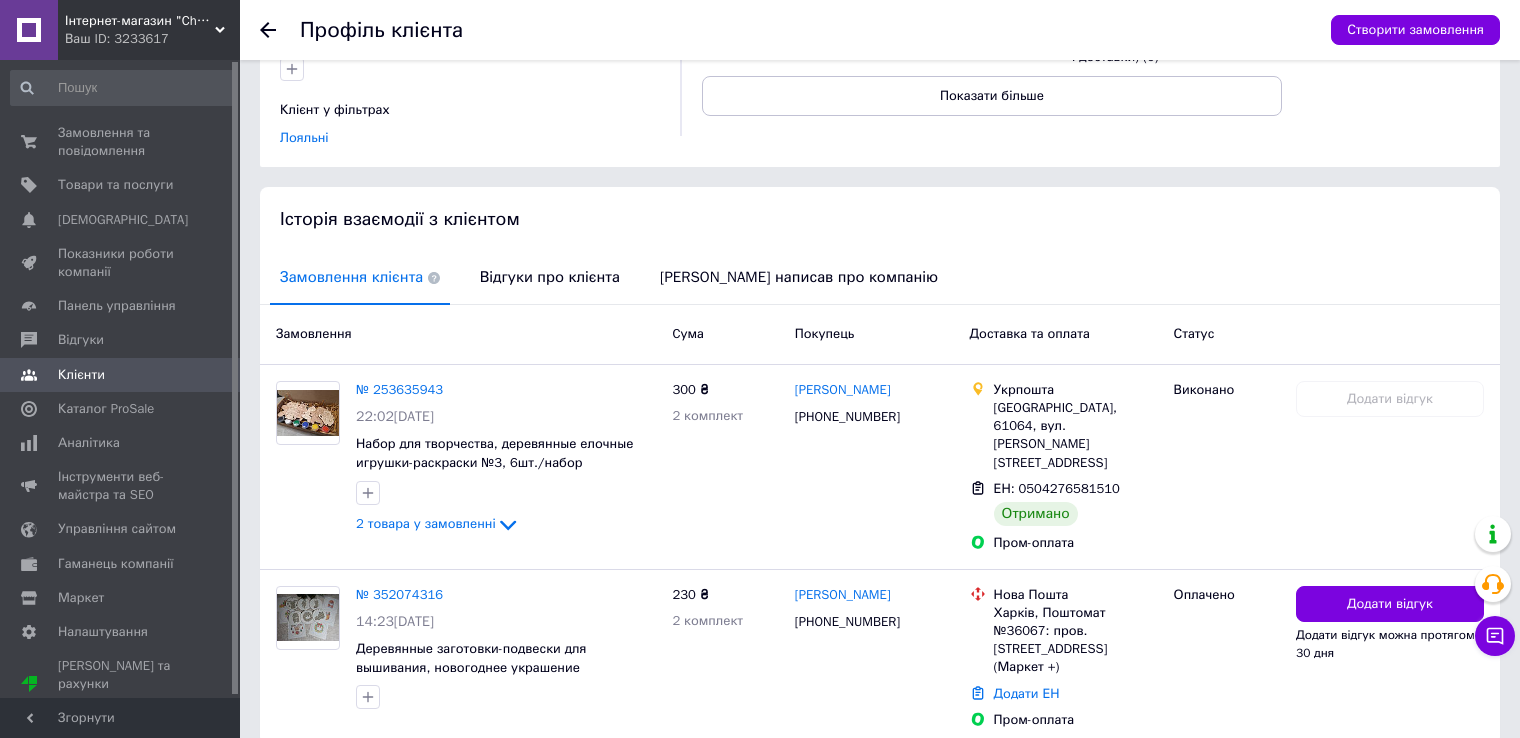 scroll, scrollTop: 351, scrollLeft: 0, axis: vertical 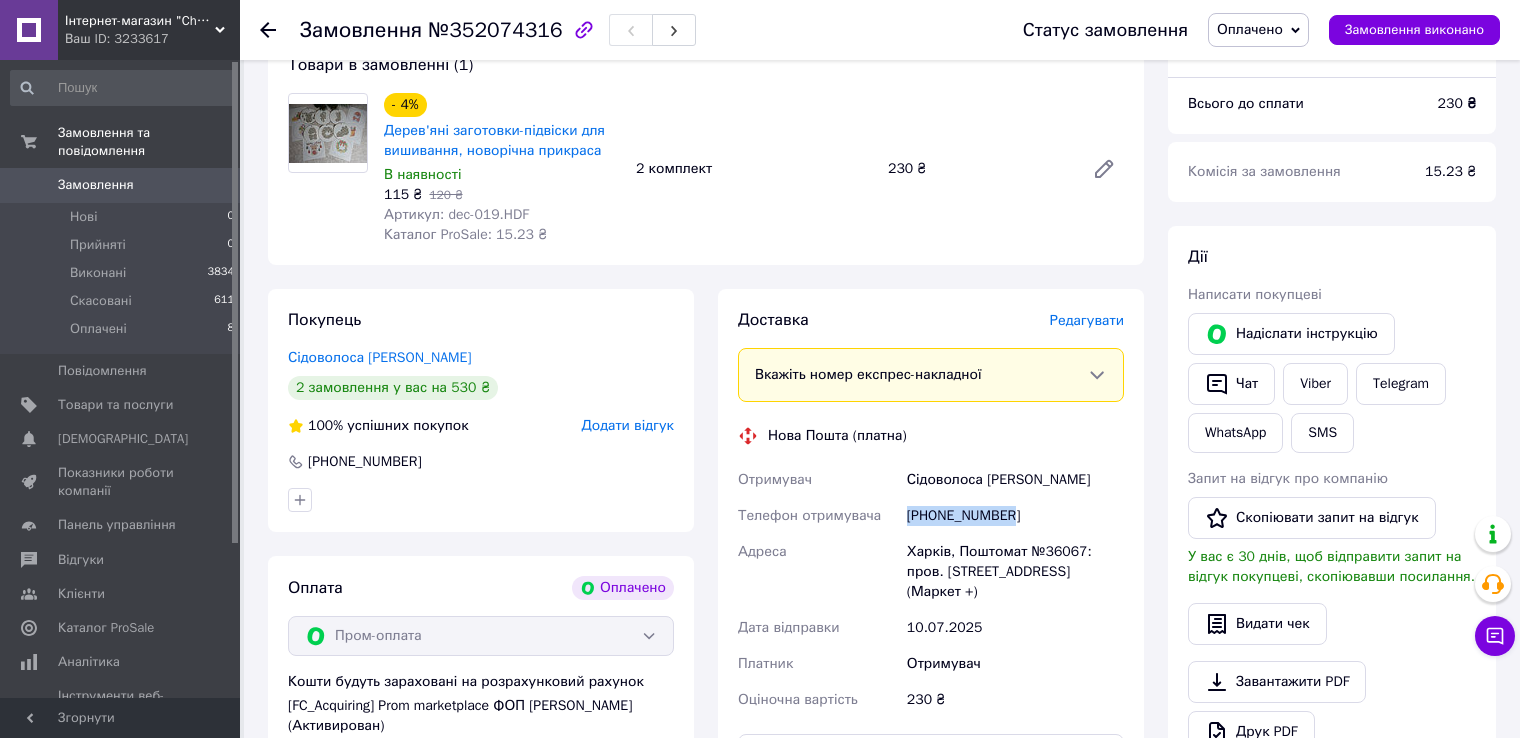 drag, startPoint x: 1017, startPoint y: 525, endPoint x: 911, endPoint y: 532, distance: 106.23088 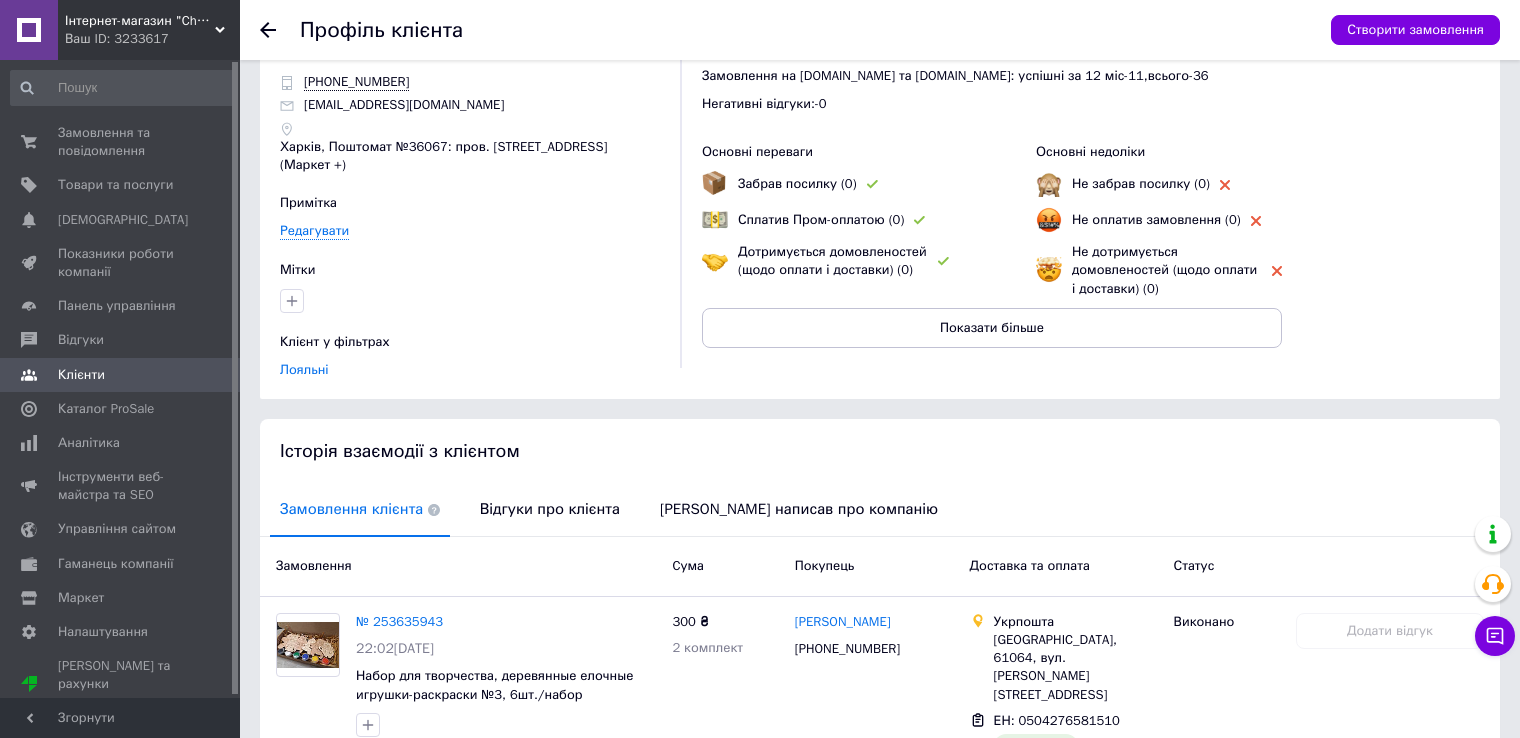 scroll, scrollTop: 200, scrollLeft: 0, axis: vertical 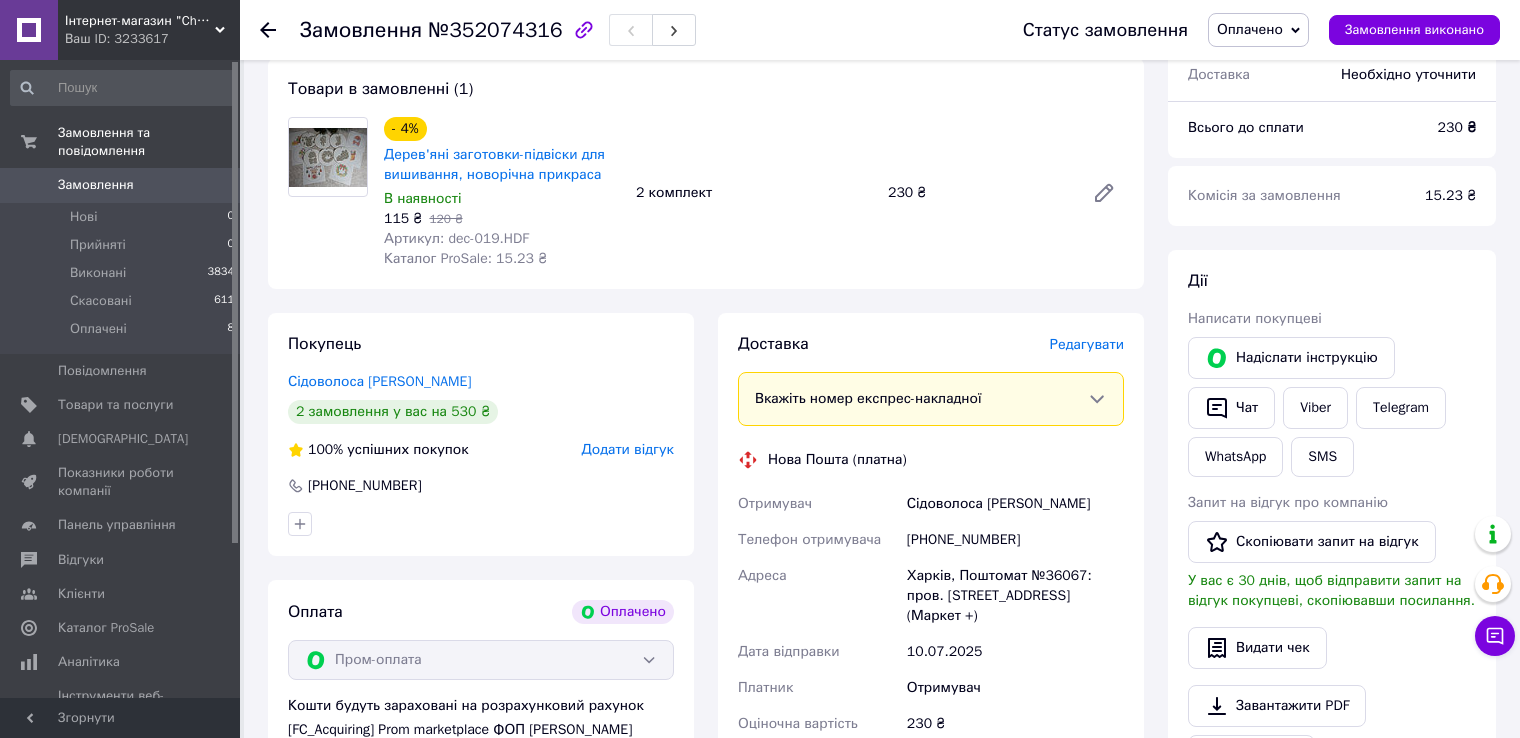 click on "Замовлення" at bounding box center (96, 185) 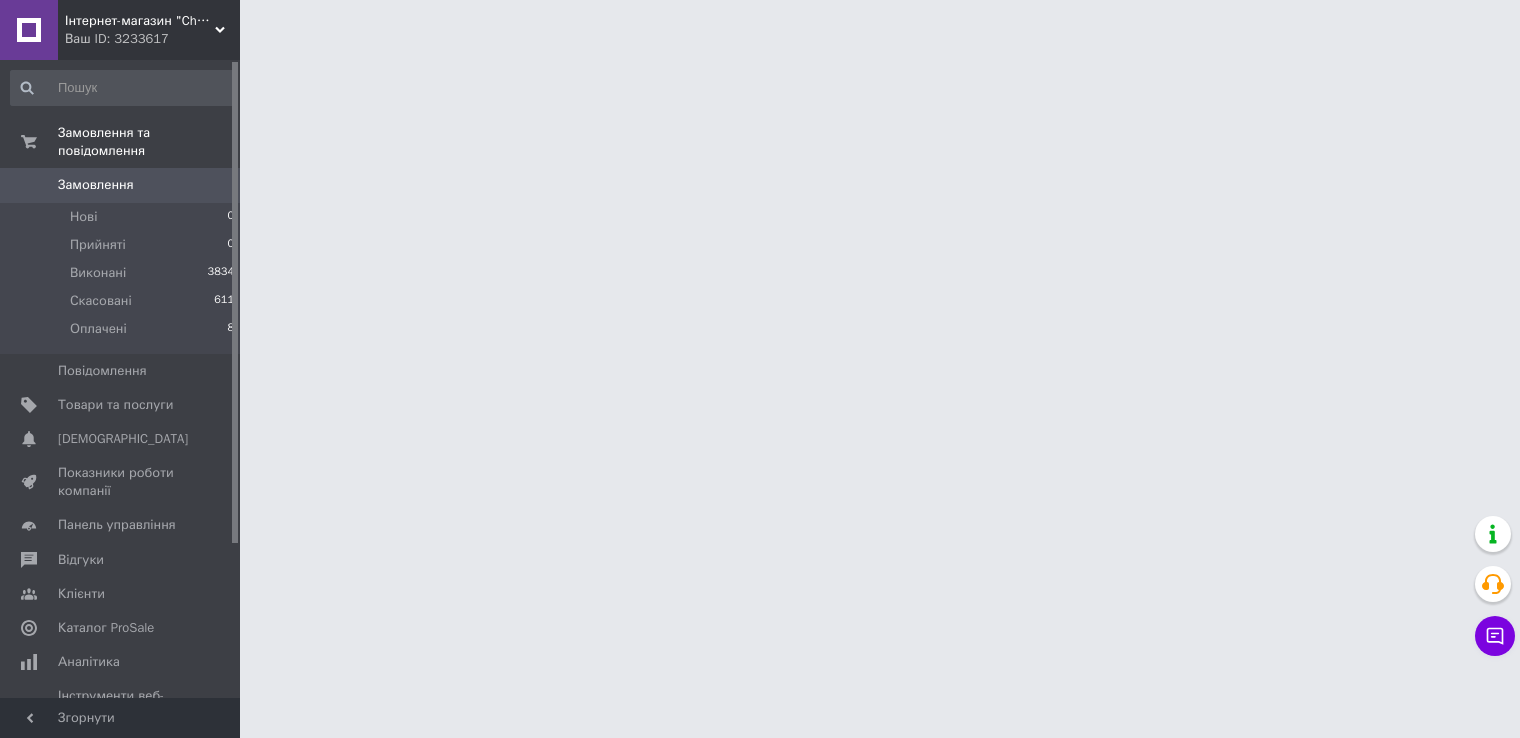 scroll, scrollTop: 0, scrollLeft: 0, axis: both 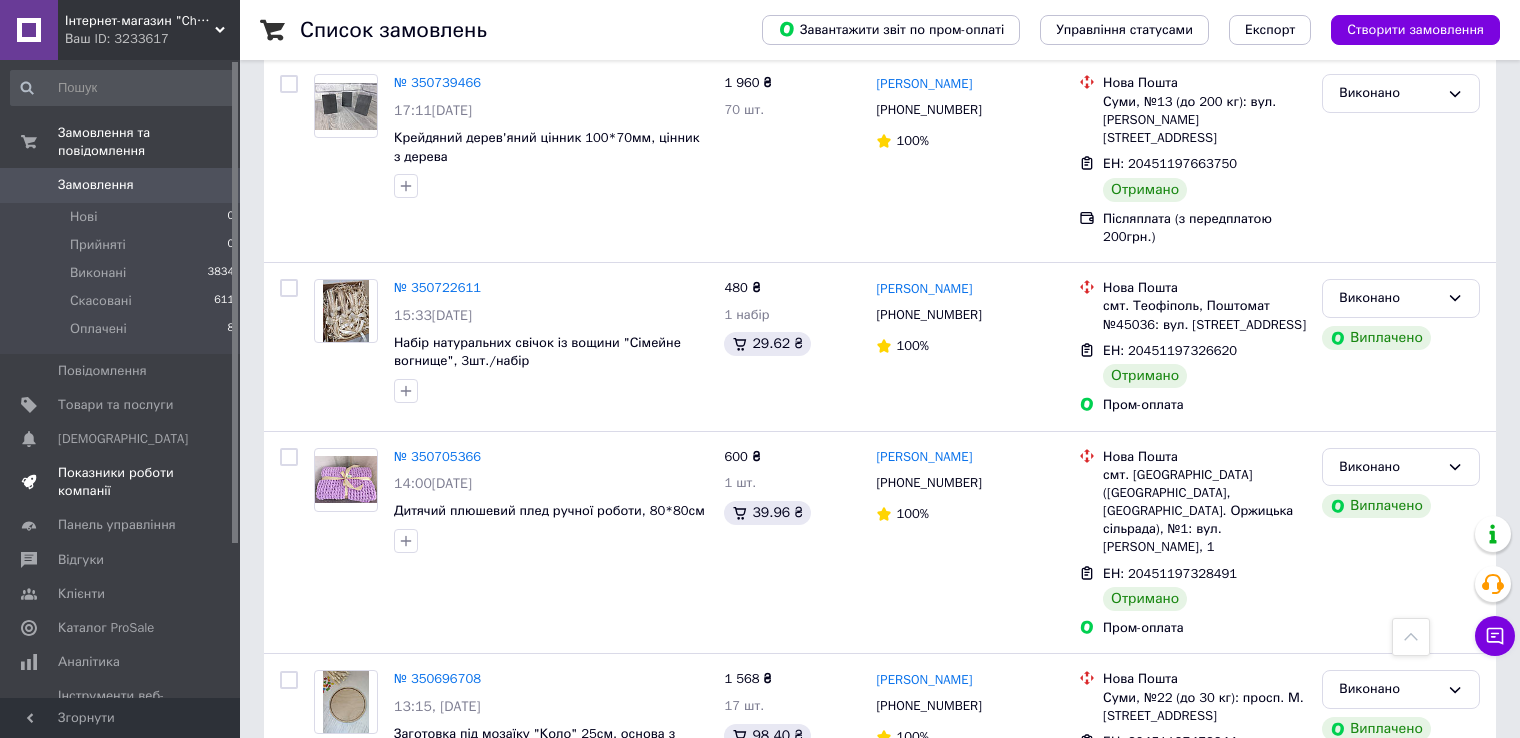 click on "Показники роботи компанії" at bounding box center [121, 482] 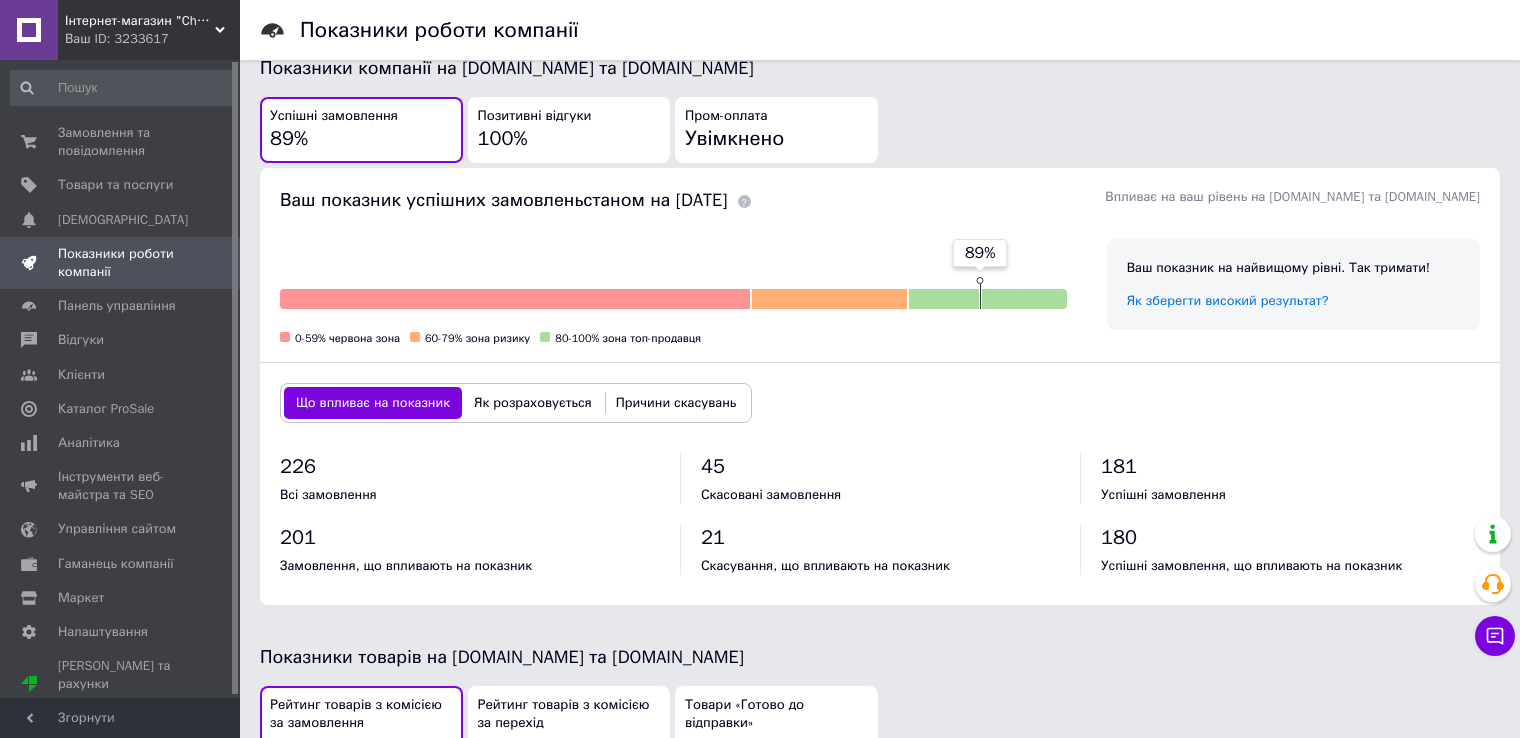 scroll, scrollTop: 500, scrollLeft: 0, axis: vertical 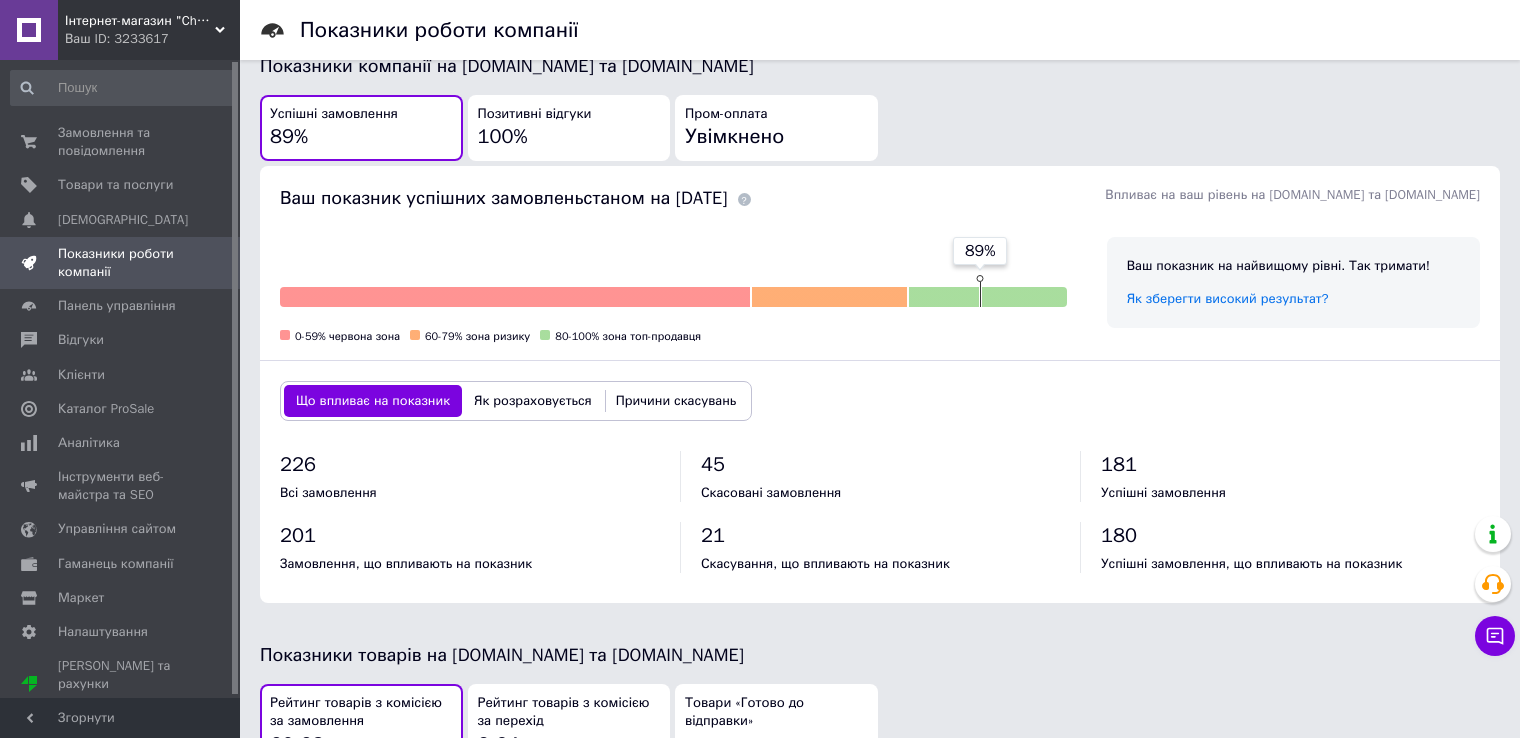 click on "Причини скасувань" at bounding box center [676, 401] 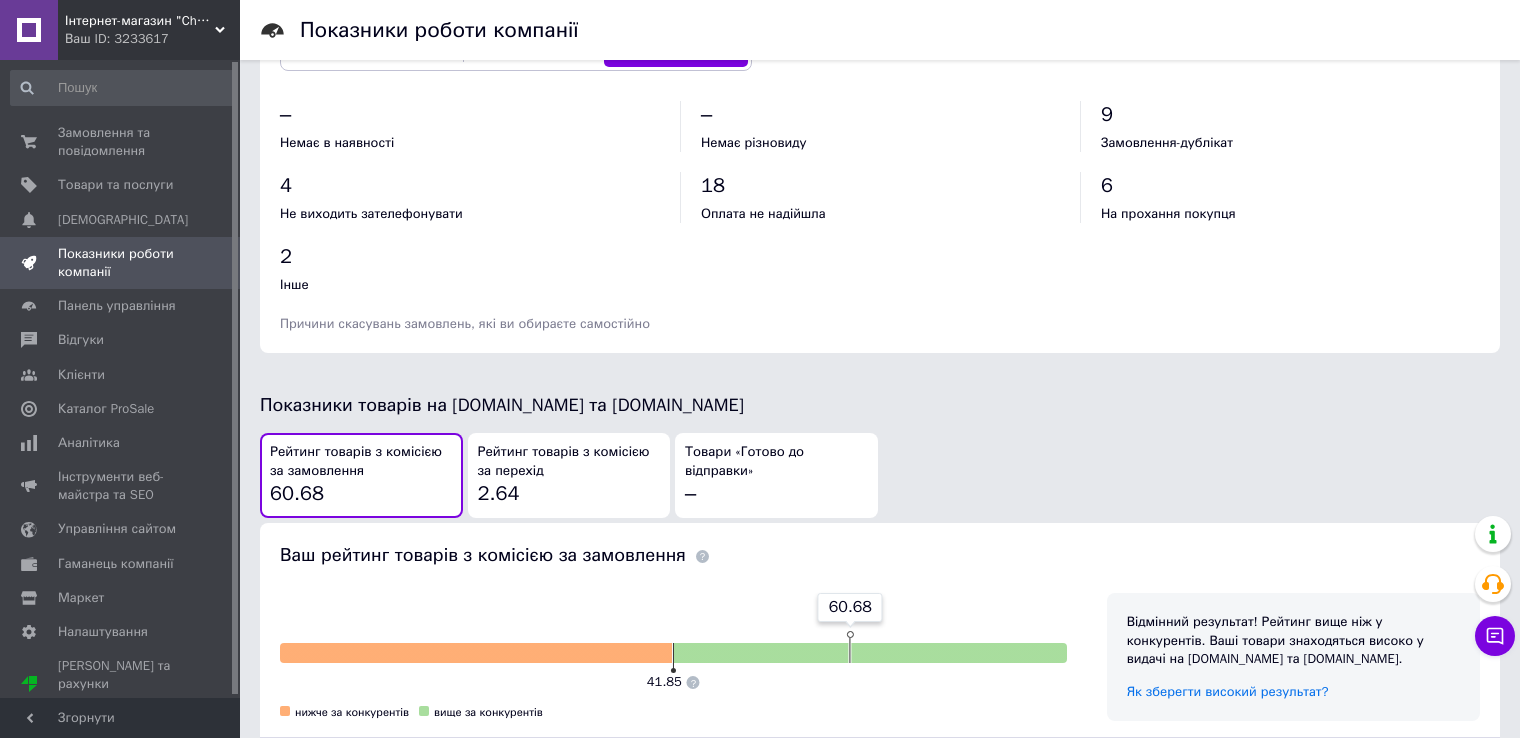 scroll, scrollTop: 529, scrollLeft: 0, axis: vertical 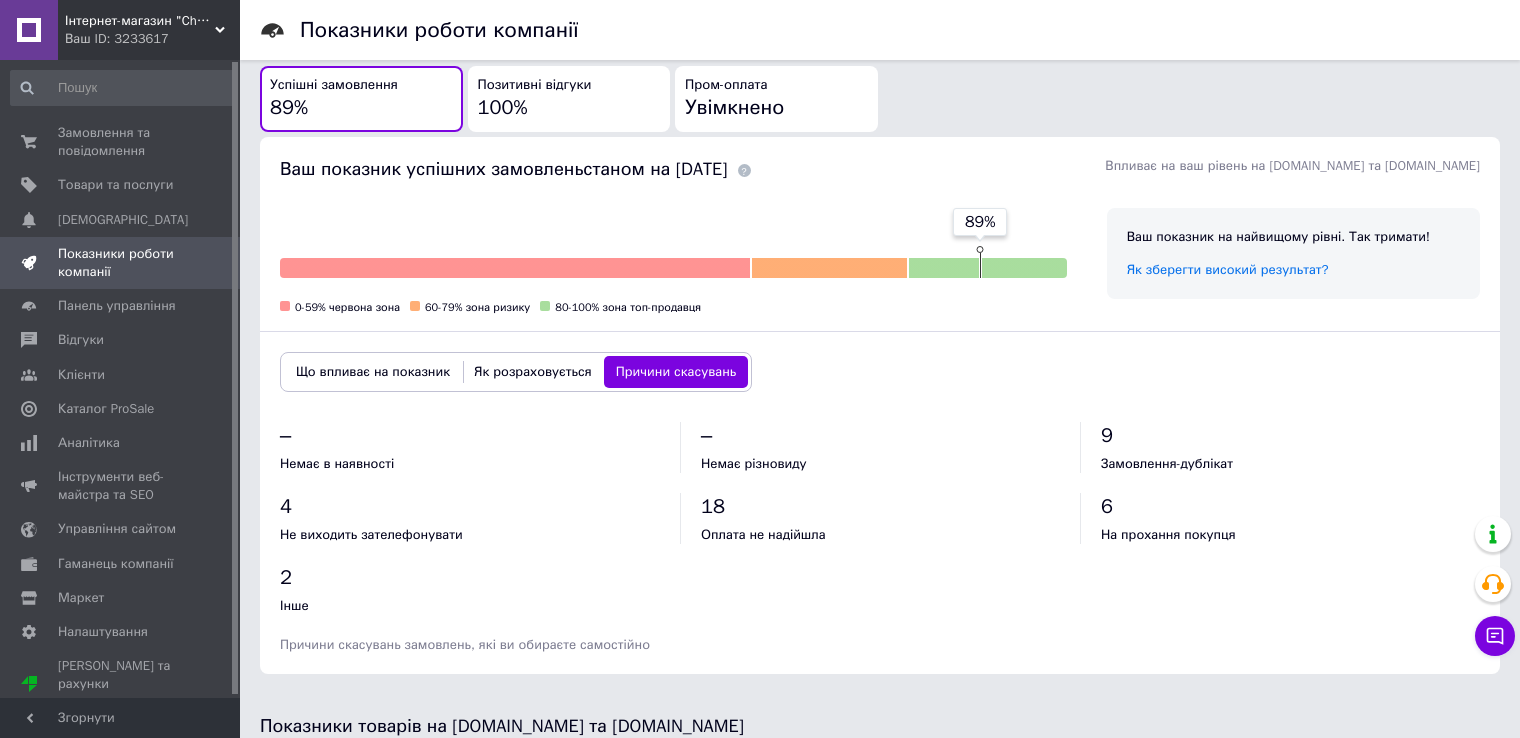 click on "Як розраховується" at bounding box center [533, 372] 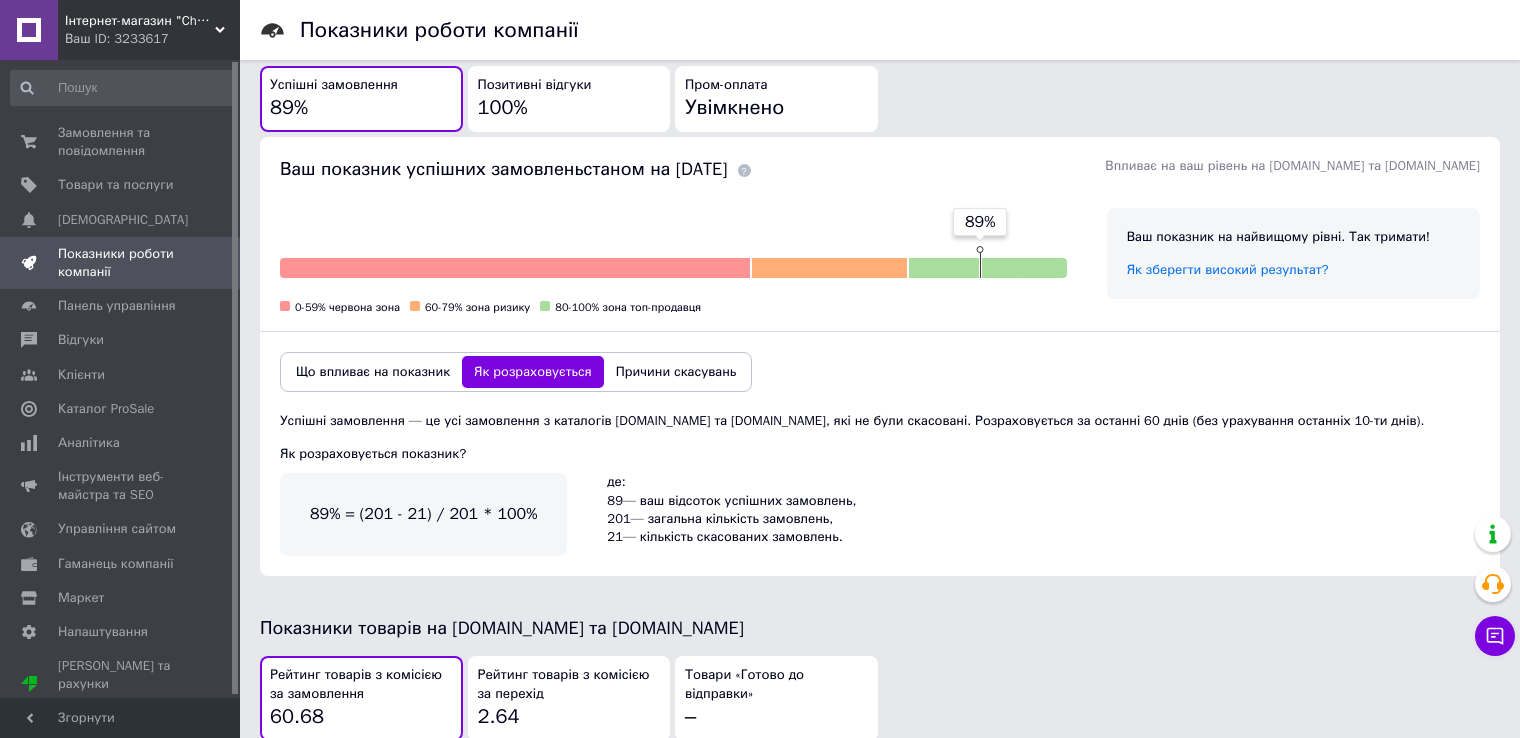 click on "Що впливає на показник" at bounding box center (373, 372) 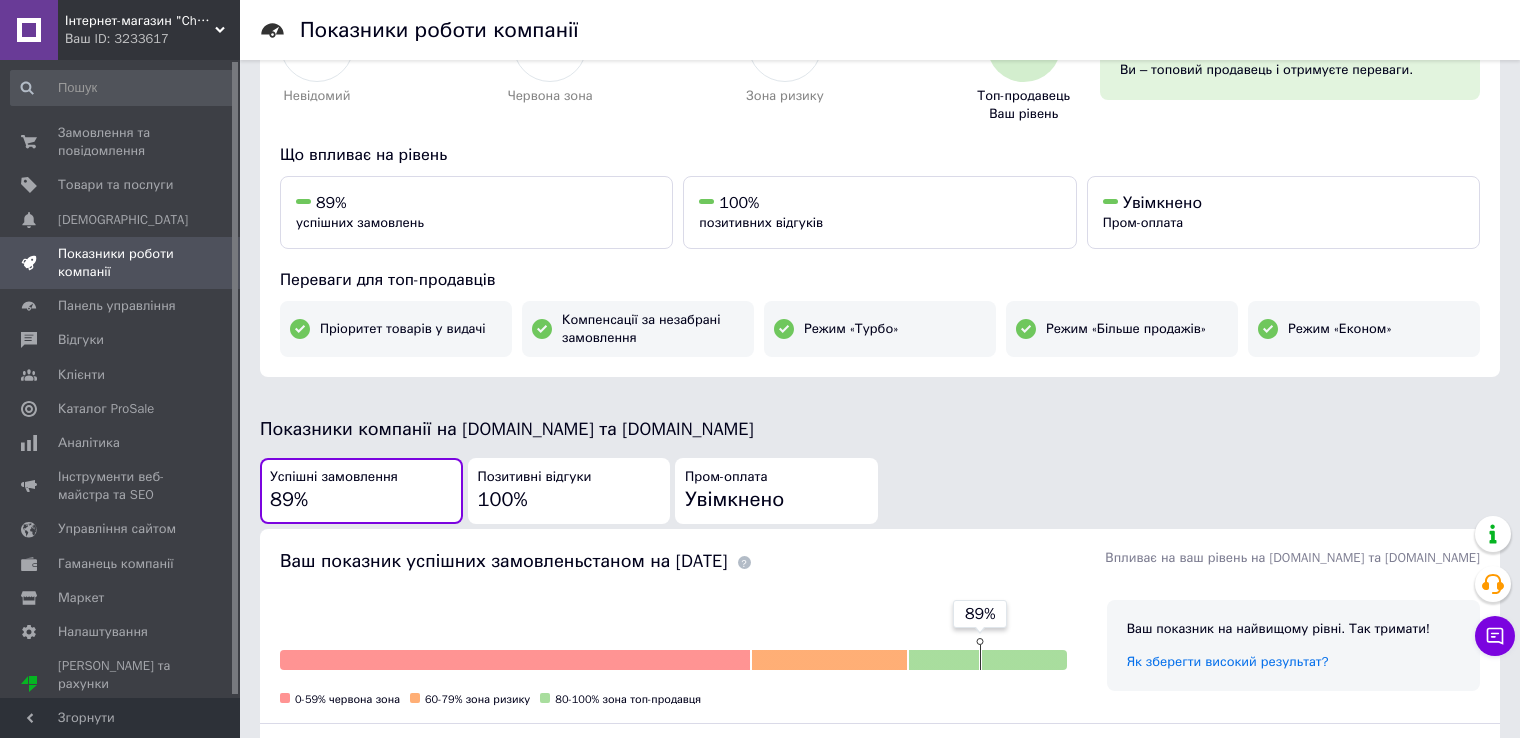 scroll, scrollTop: 0, scrollLeft: 0, axis: both 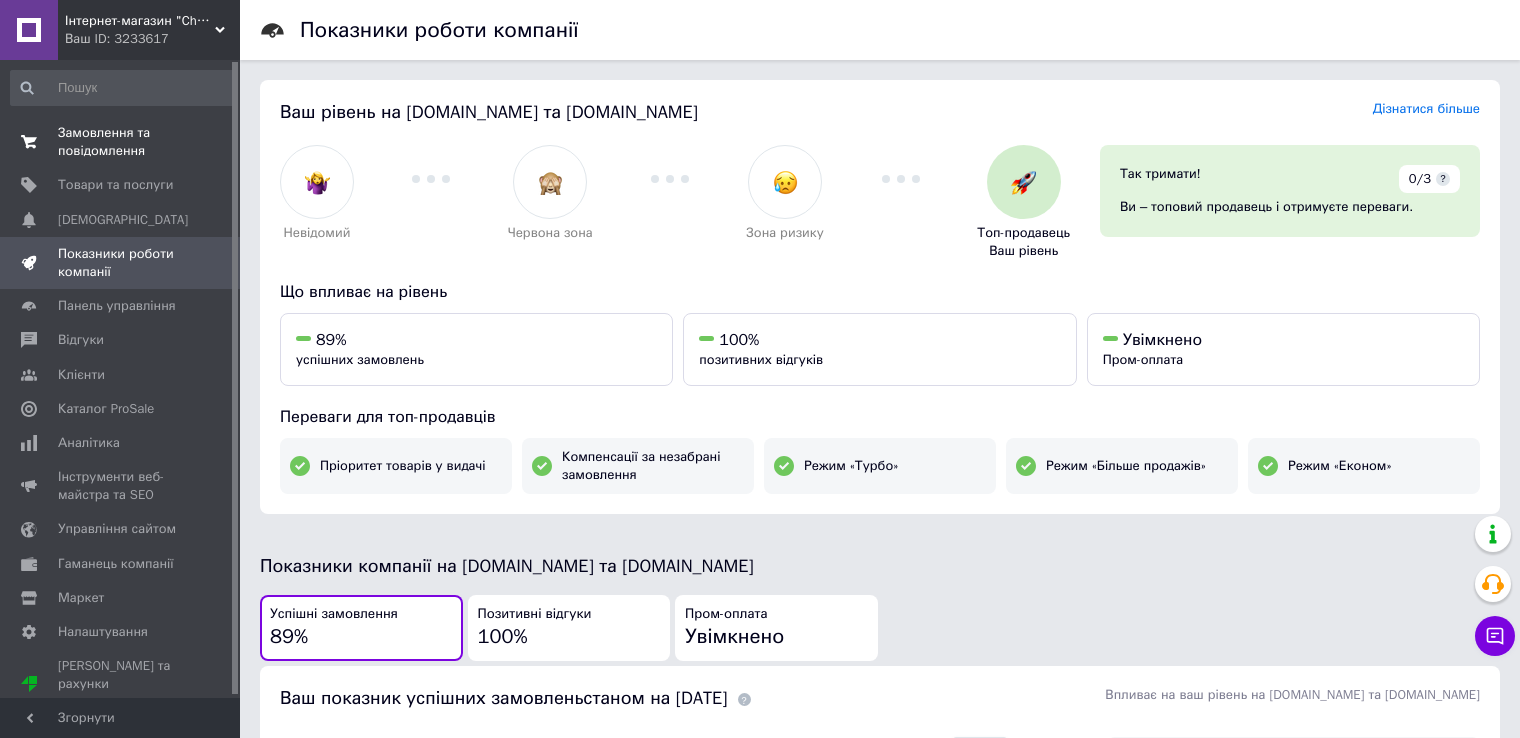 click on "Замовлення та повідомлення" at bounding box center (121, 142) 